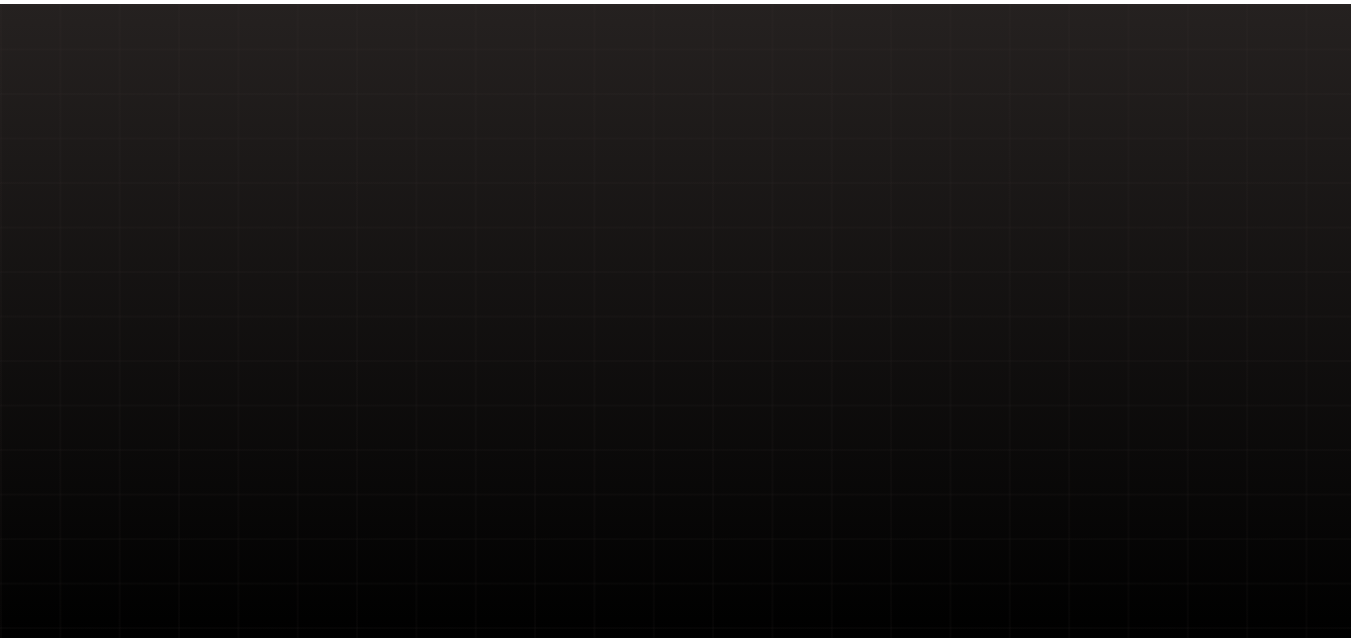 scroll, scrollTop: 0, scrollLeft: 0, axis: both 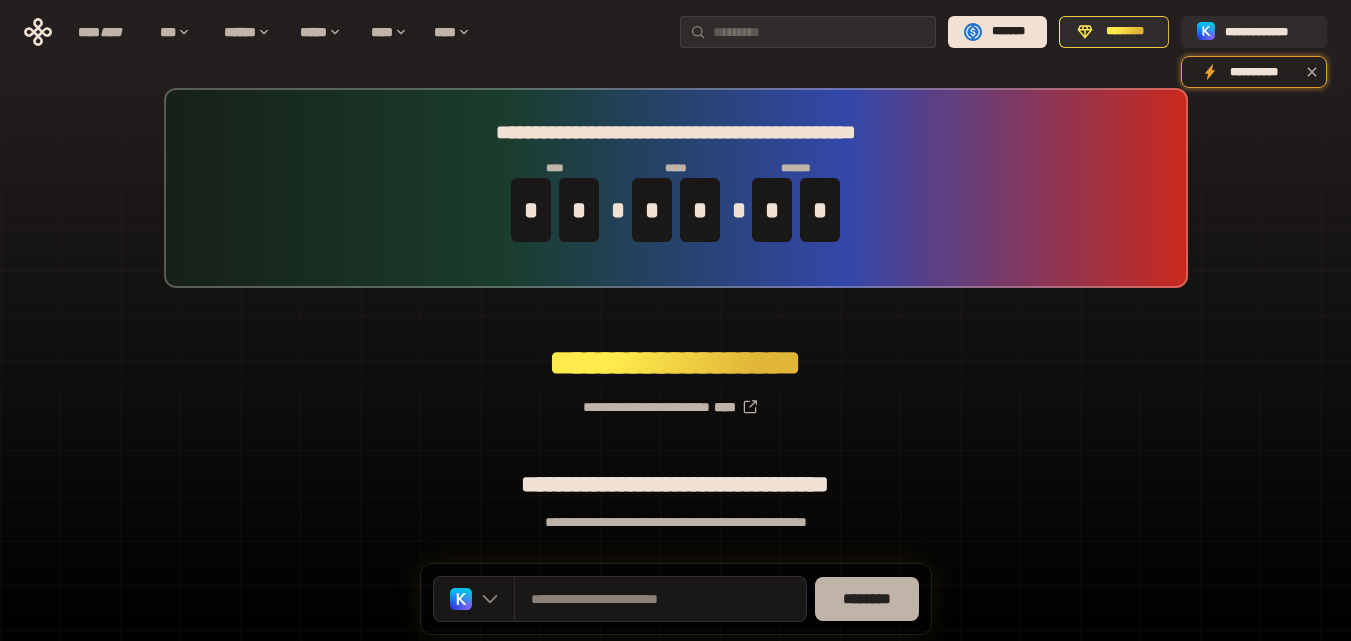 click on "********" at bounding box center [867, 599] 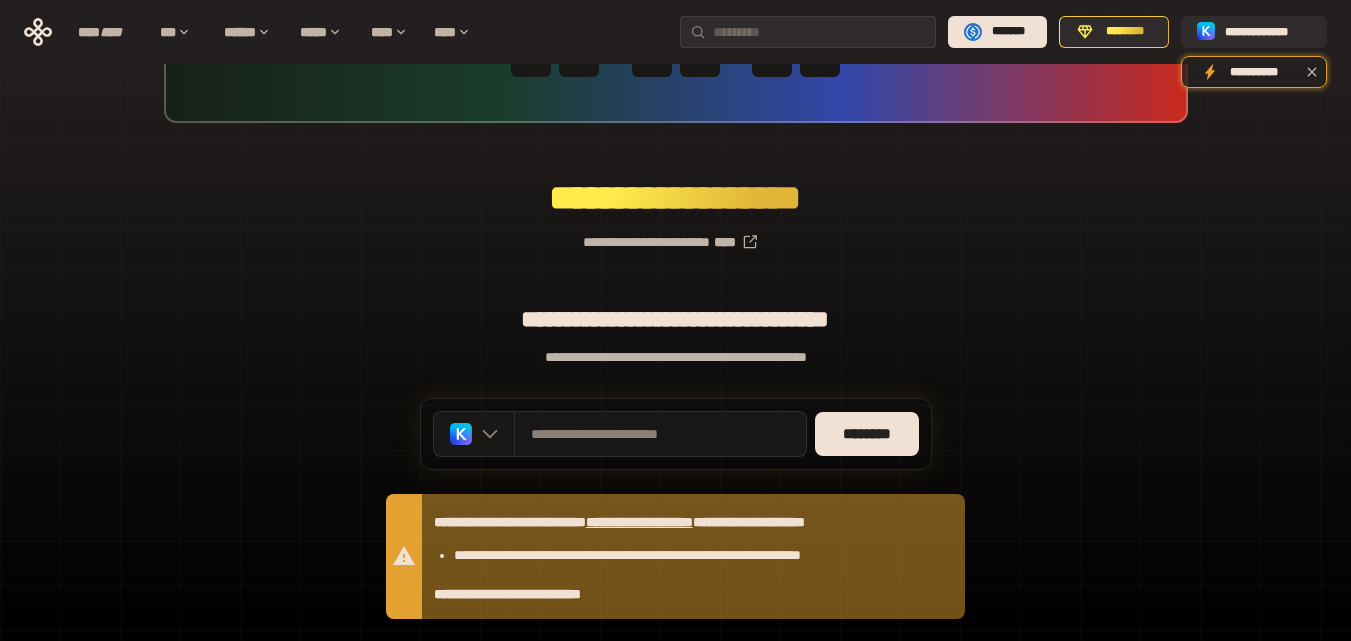 scroll, scrollTop: 200, scrollLeft: 0, axis: vertical 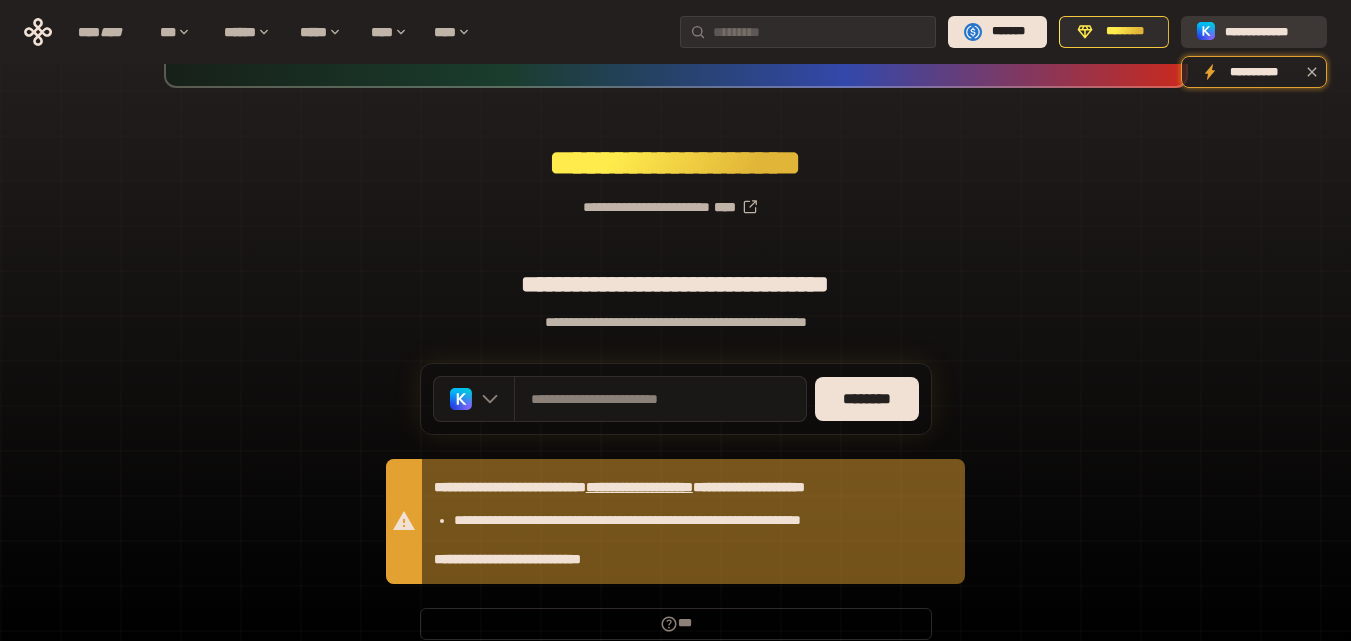 click on "**********" at bounding box center (1268, 32) 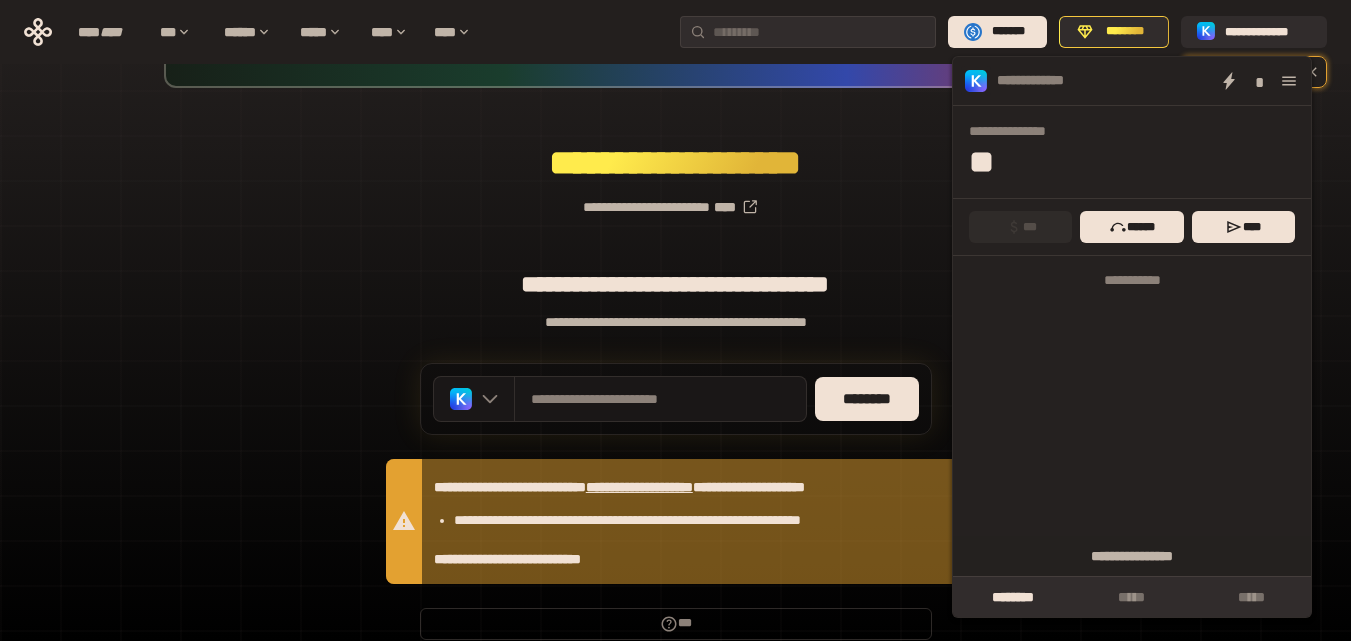 click 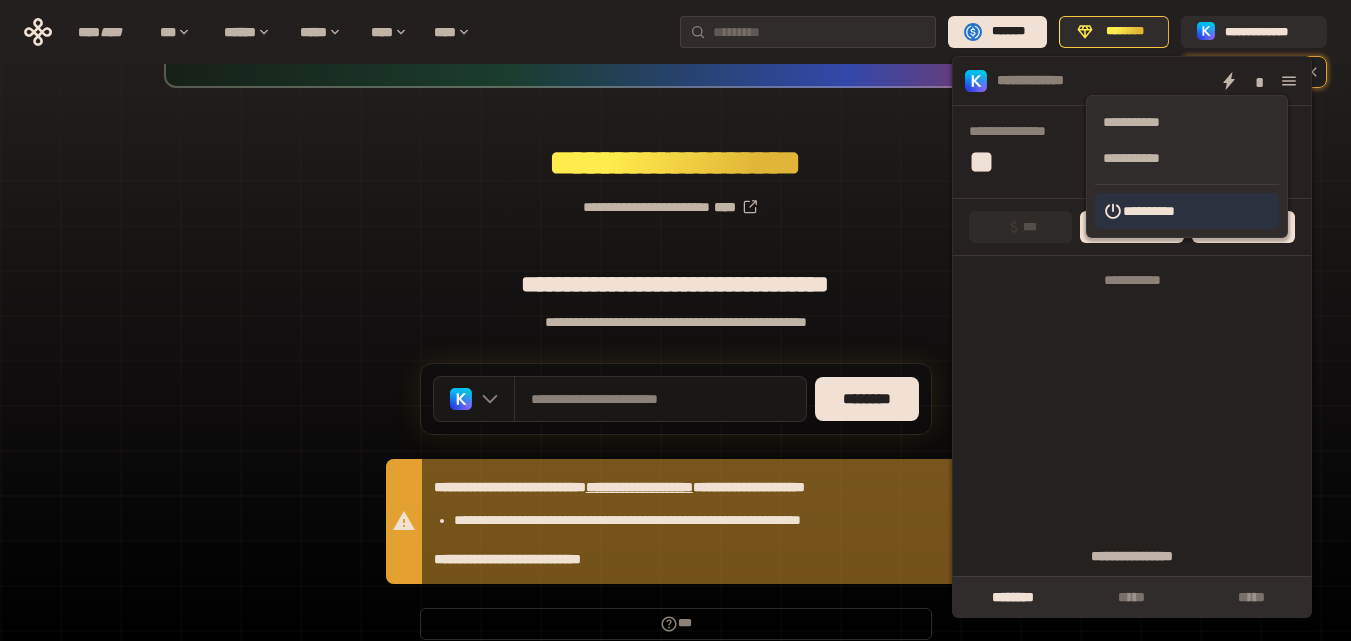 click on "**********" at bounding box center (1187, 211) 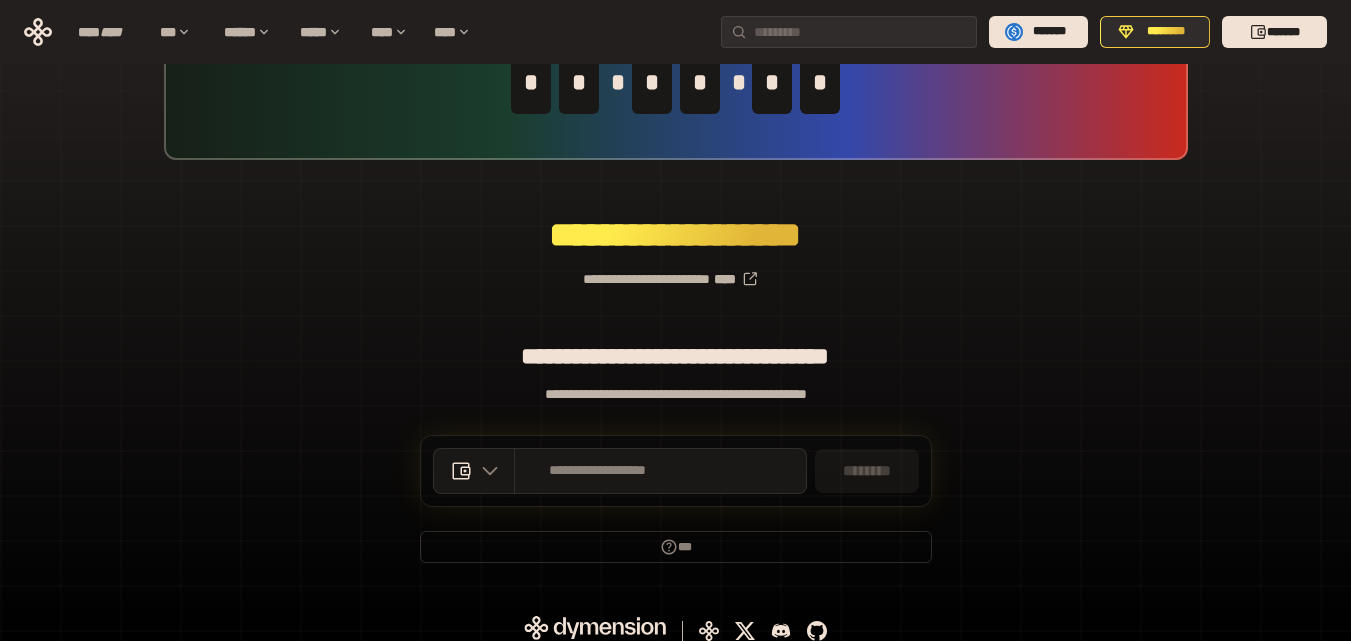 scroll, scrollTop: 142, scrollLeft: 0, axis: vertical 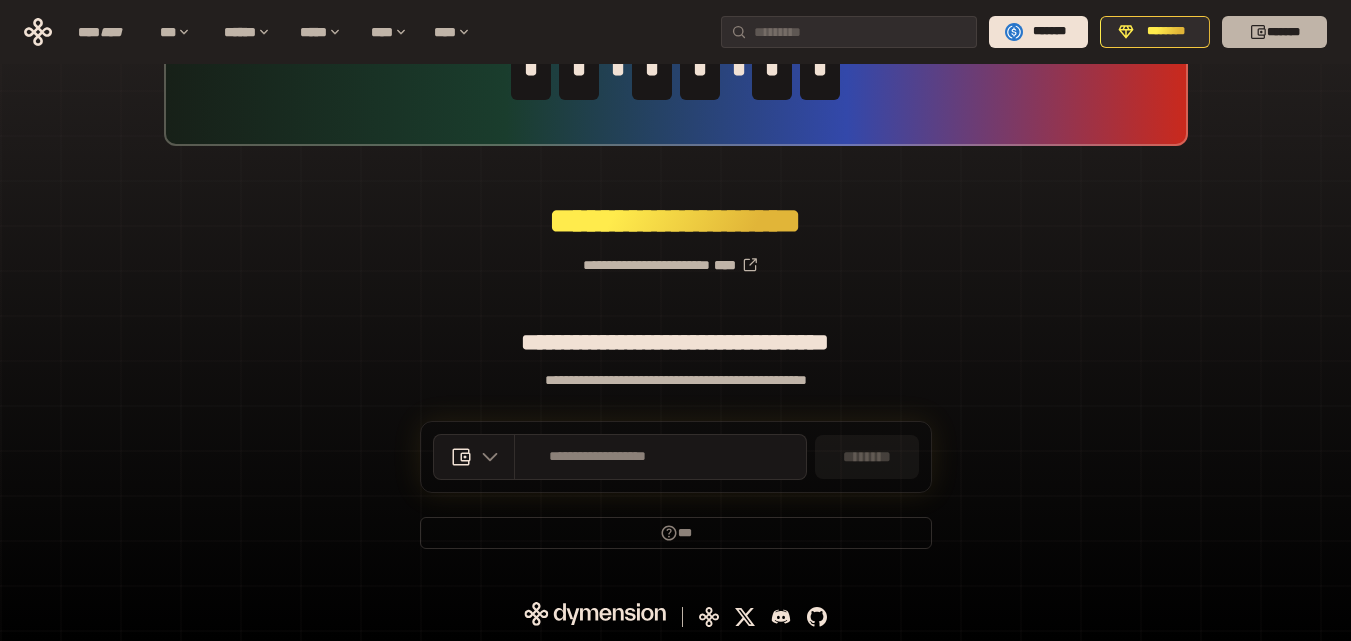 click on "*******" at bounding box center [1274, 32] 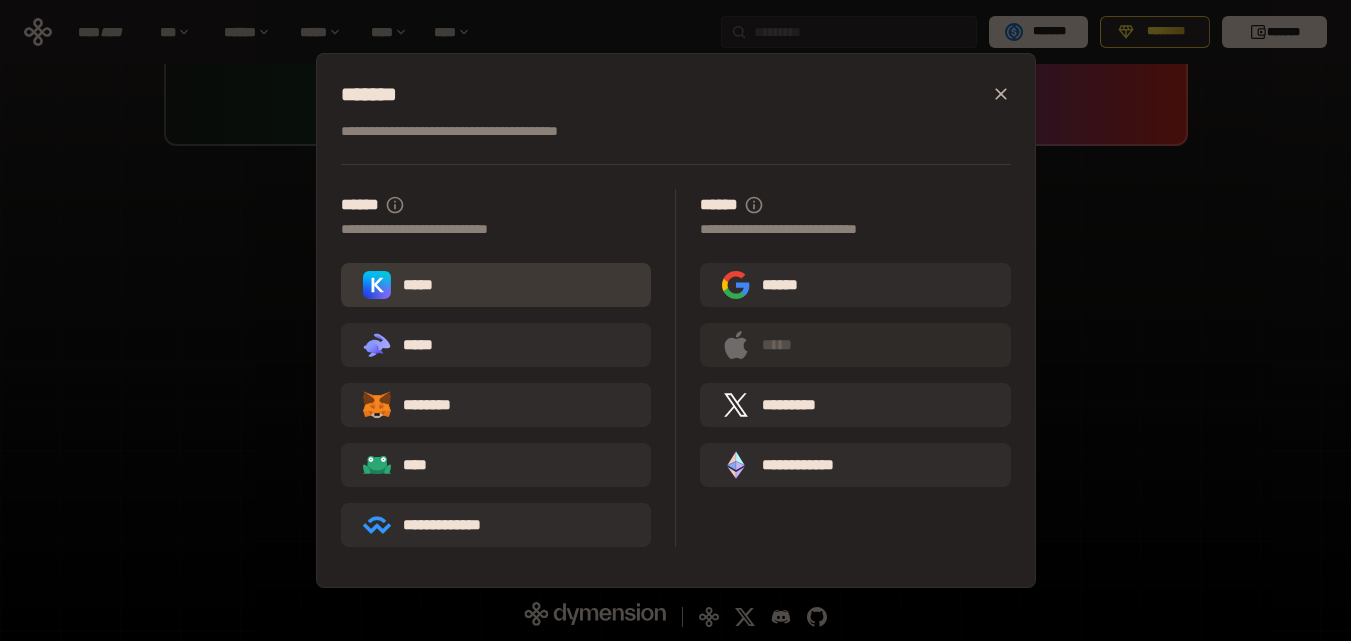 click on "*****" at bounding box center [402, 285] 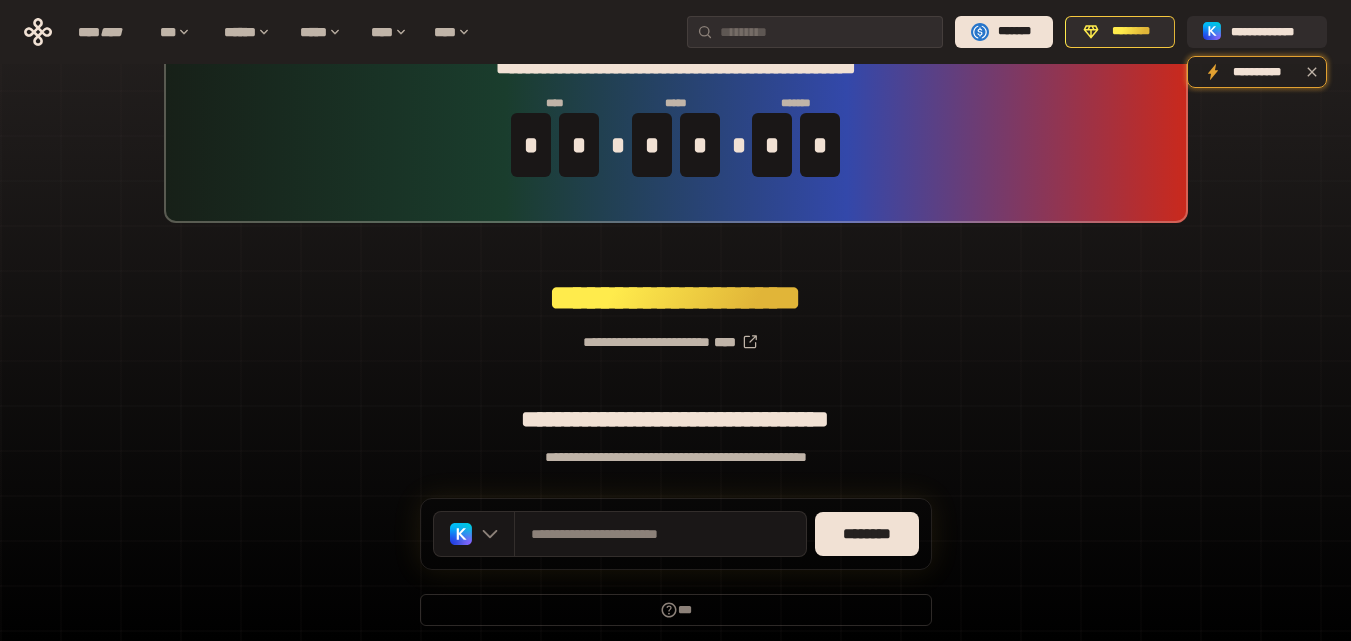 scroll, scrollTop: 100, scrollLeft: 0, axis: vertical 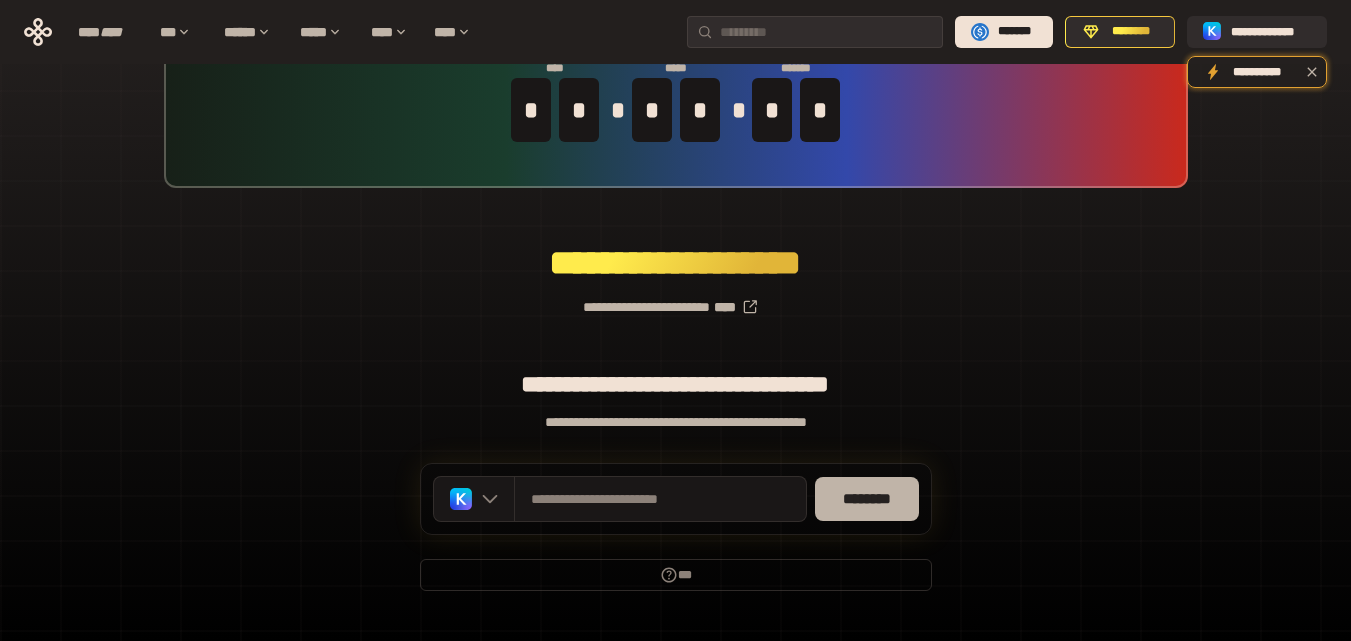 click on "********" at bounding box center (867, 499) 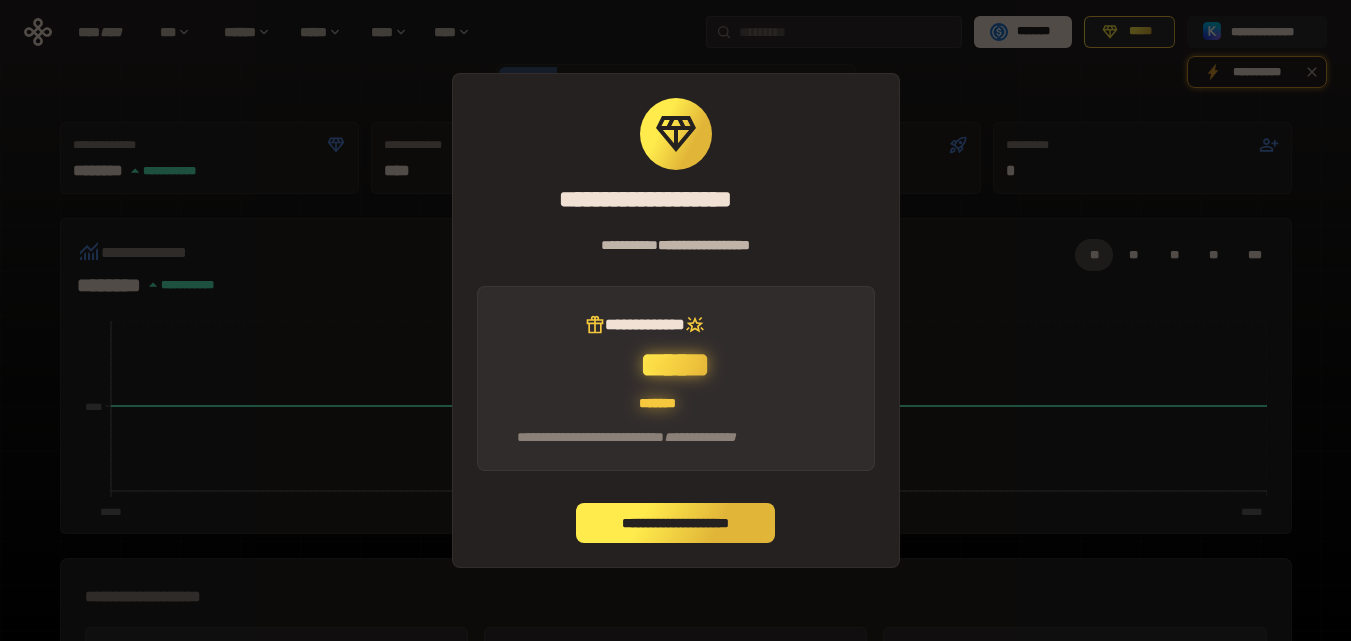 click on "**********" at bounding box center [676, 523] 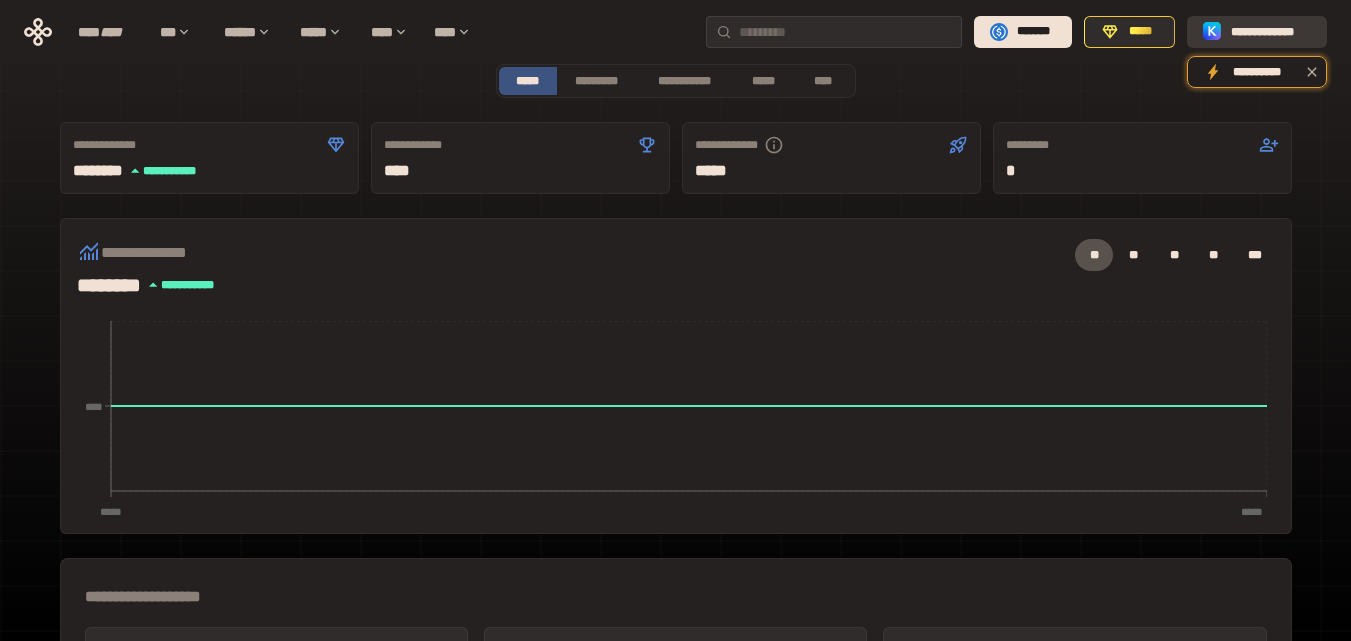 click on "**********" at bounding box center [1271, 32] 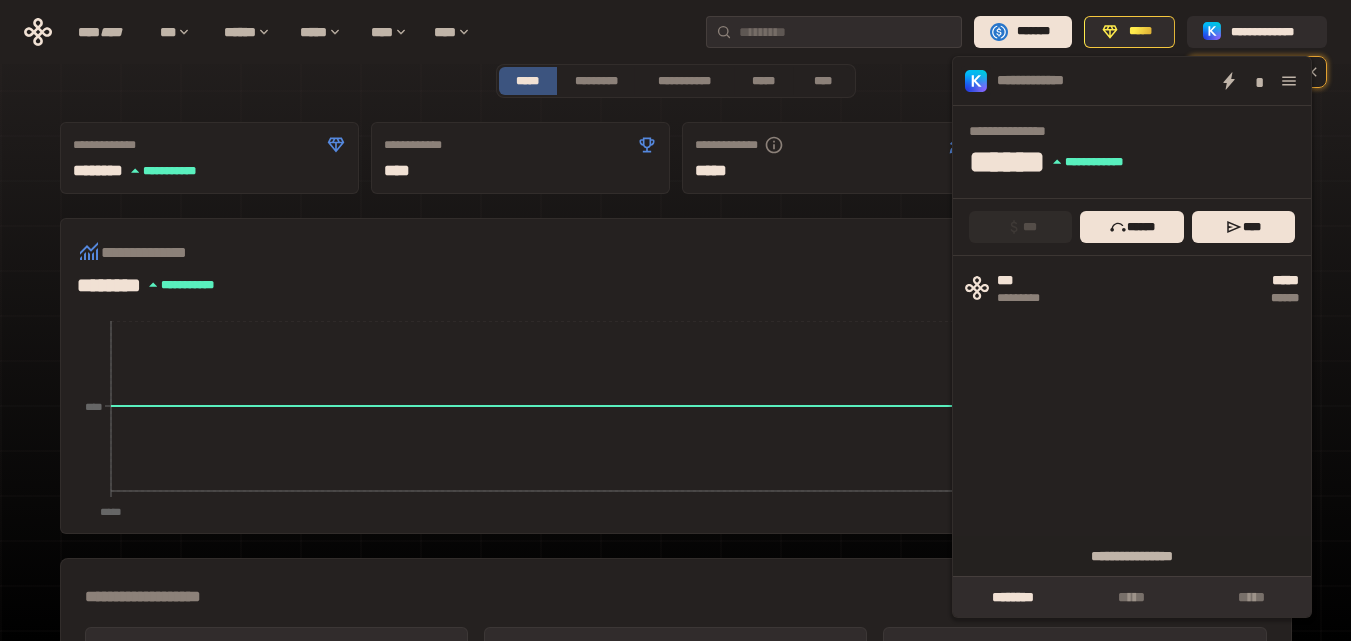 click 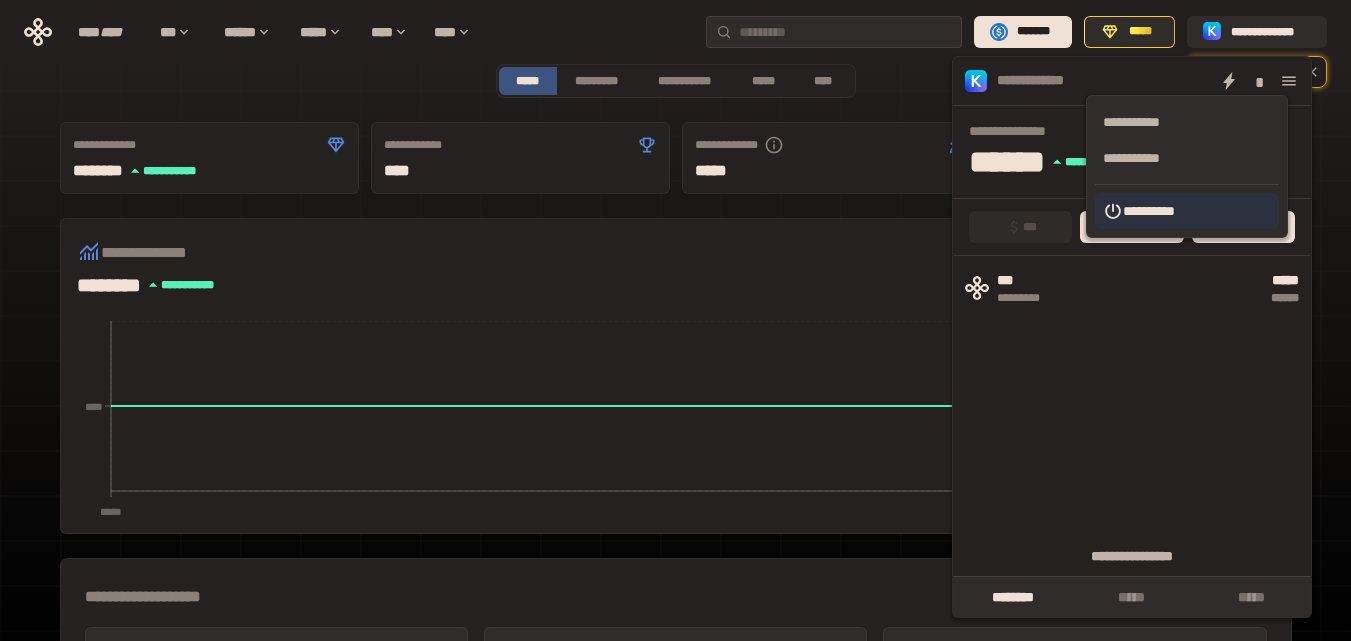 click on "**********" at bounding box center (1187, 211) 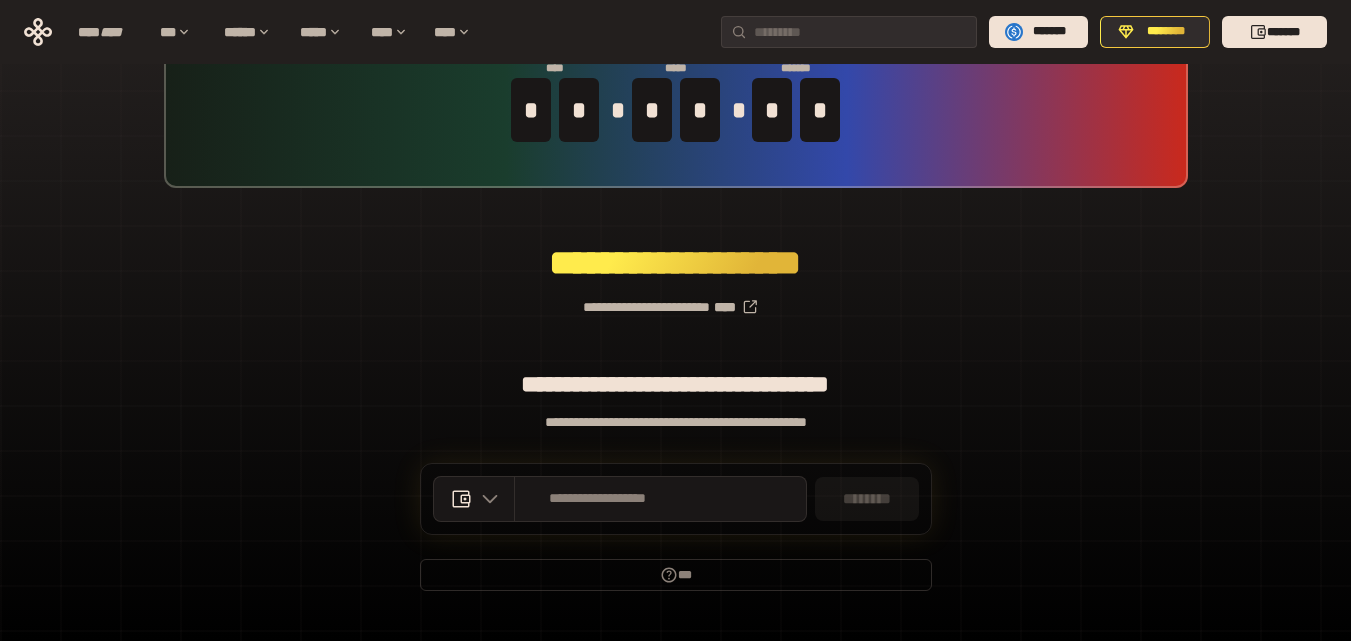 click on "**********" at bounding box center (675, 299) 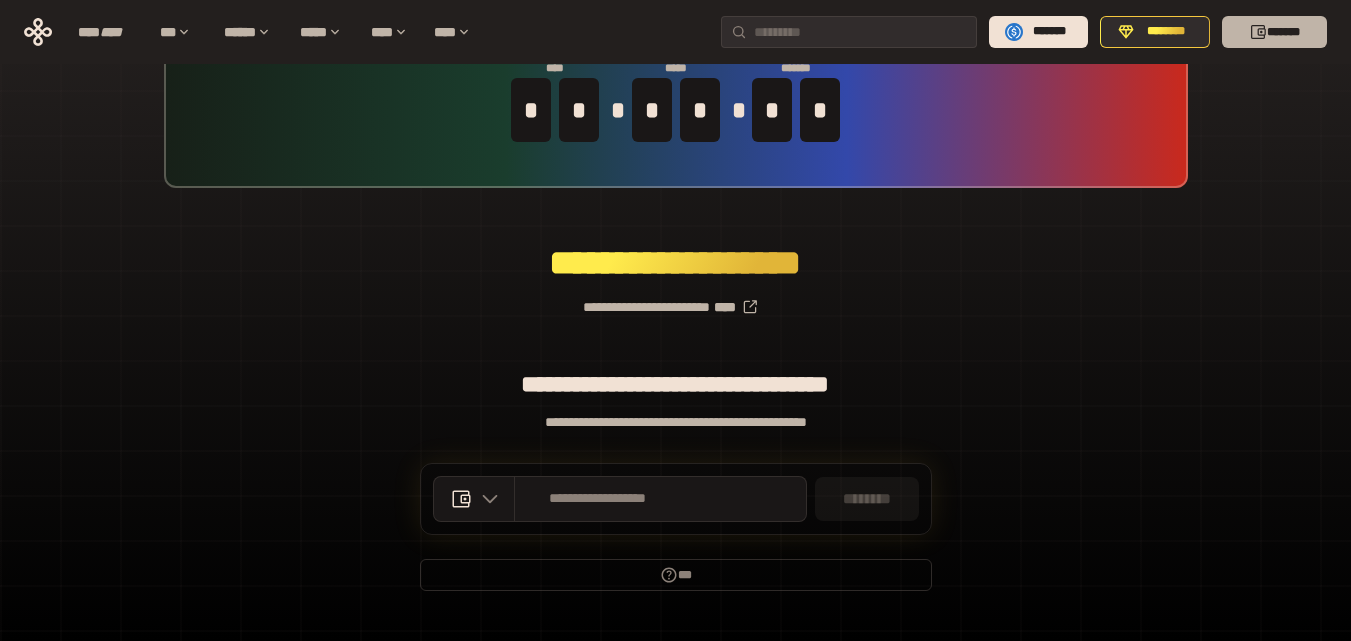 click on "*******" at bounding box center (1274, 32) 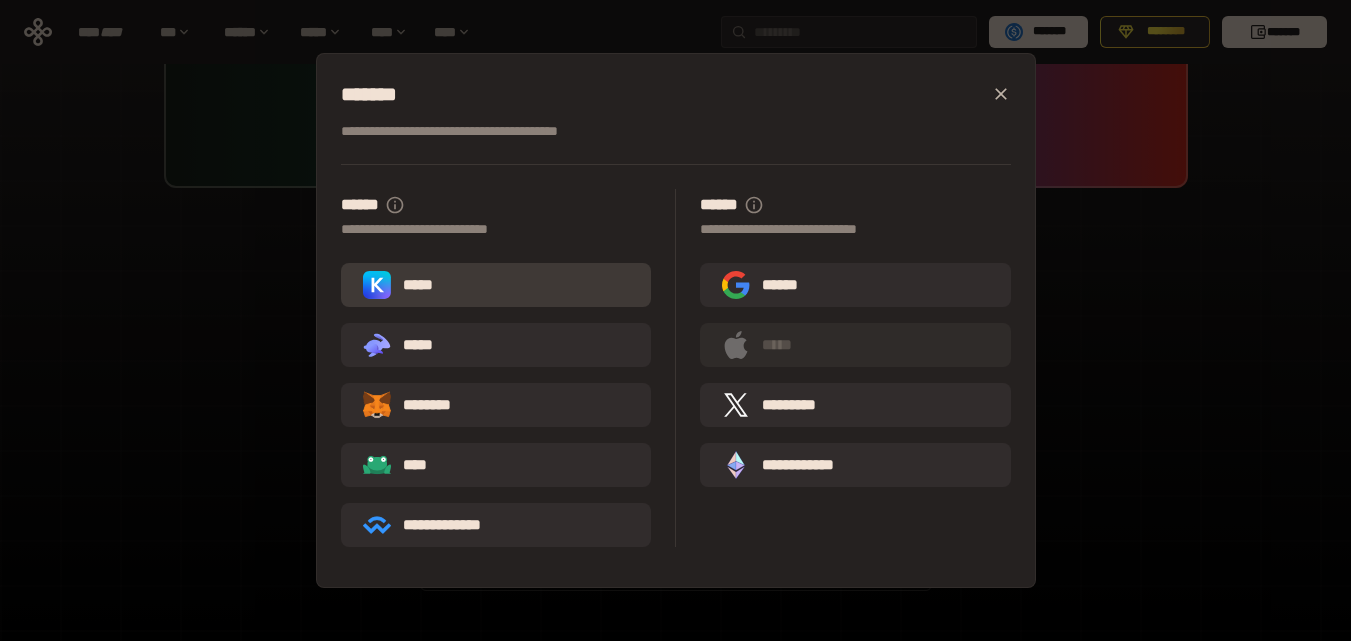 click on "*****" at bounding box center [402, 285] 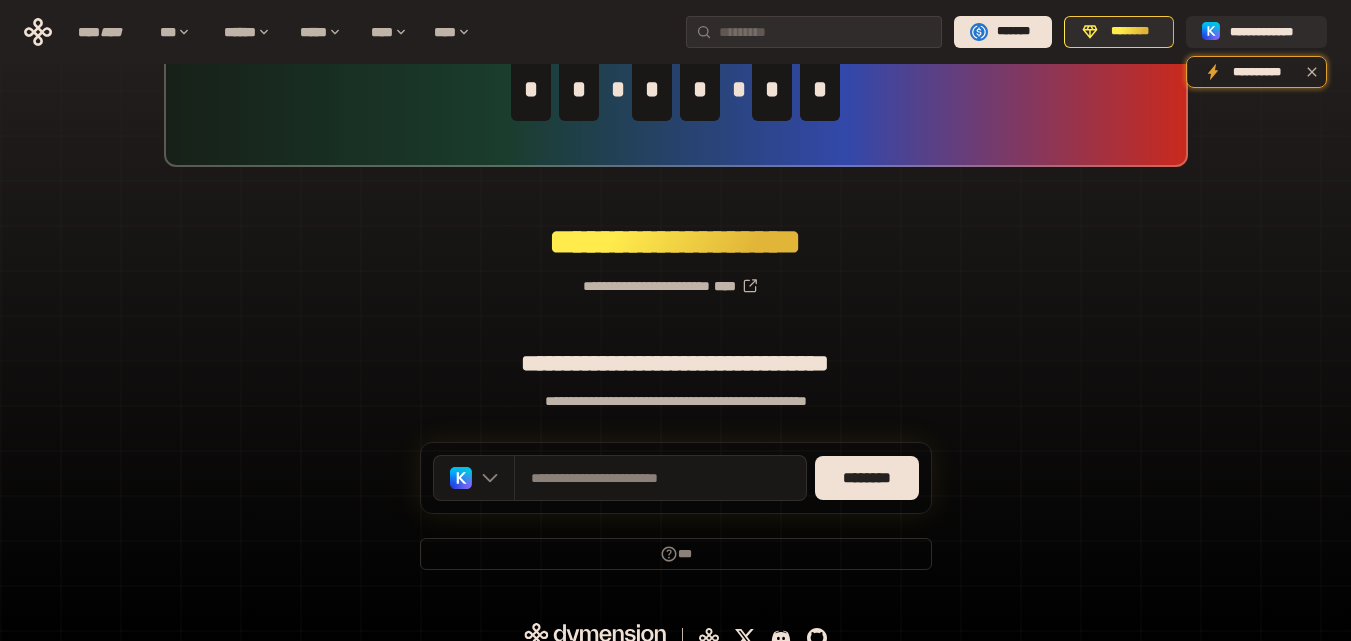 scroll, scrollTop: 142, scrollLeft: 0, axis: vertical 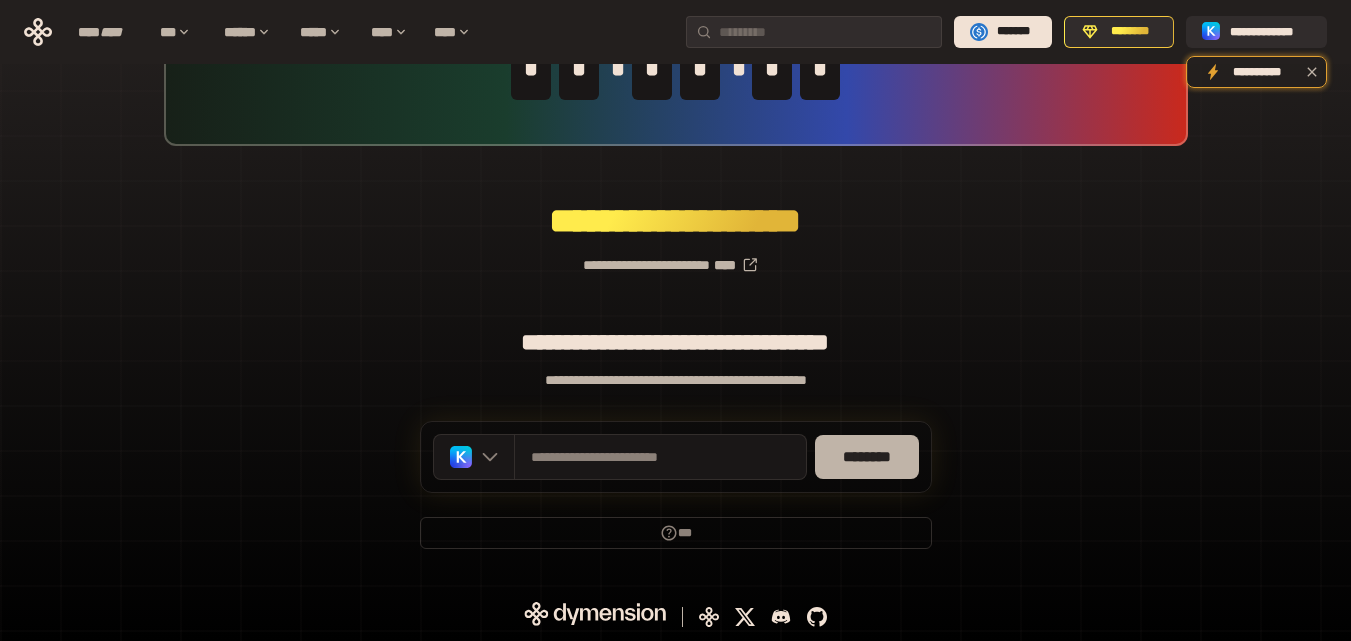 click on "********" at bounding box center [867, 457] 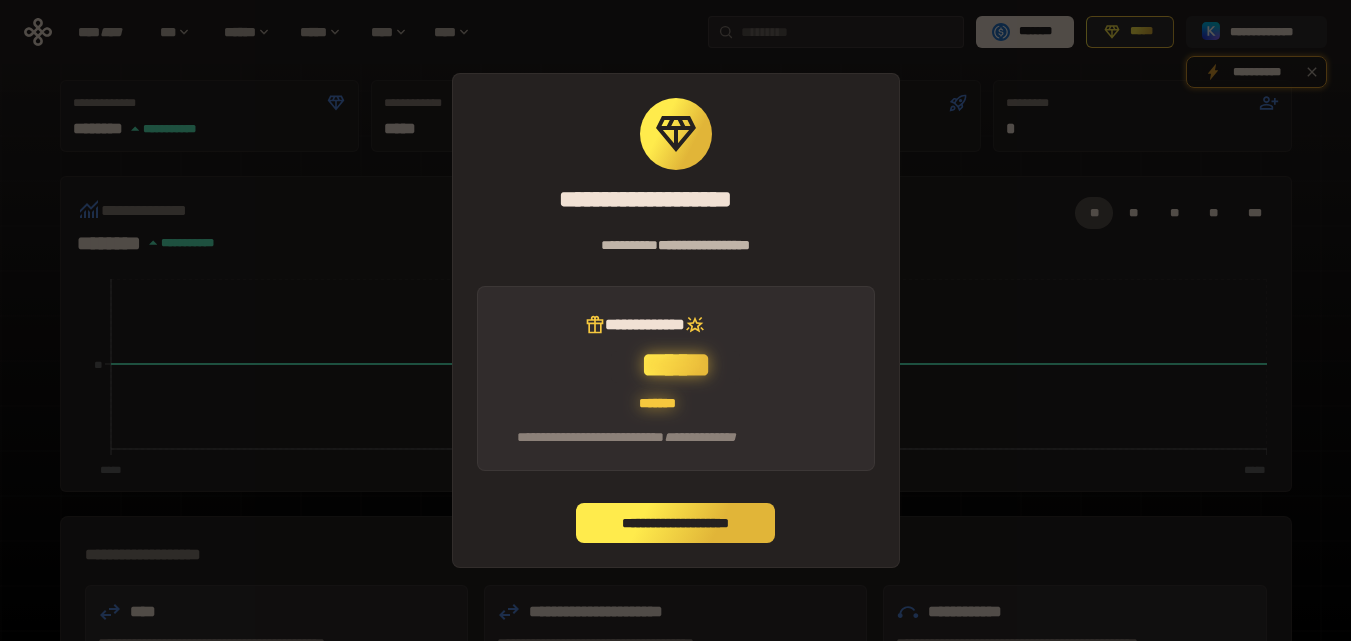 click on "**********" at bounding box center [676, 523] 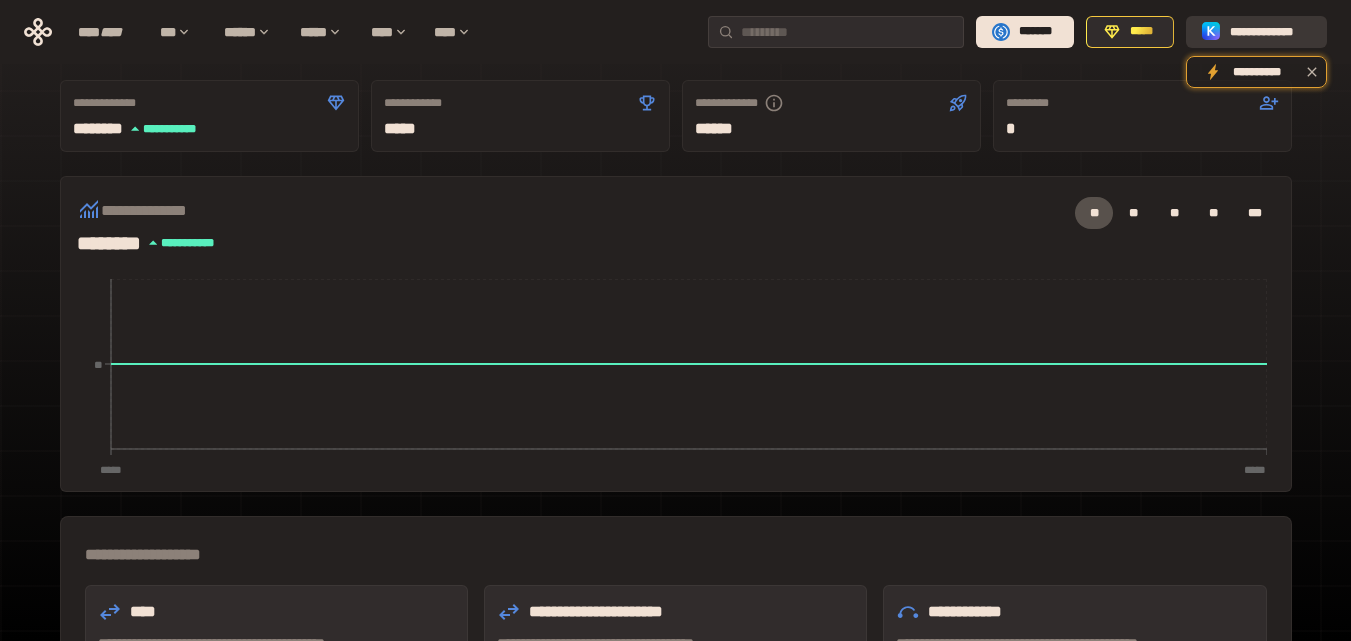 click on "**********" at bounding box center (1270, 32) 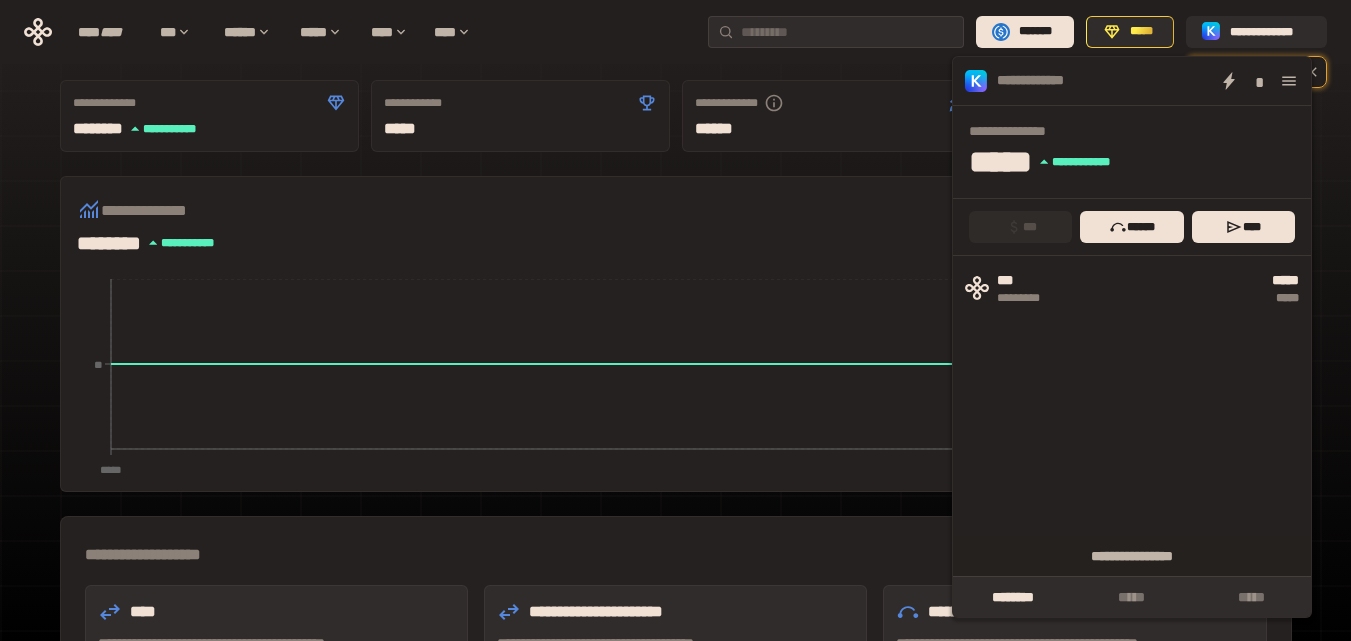 click 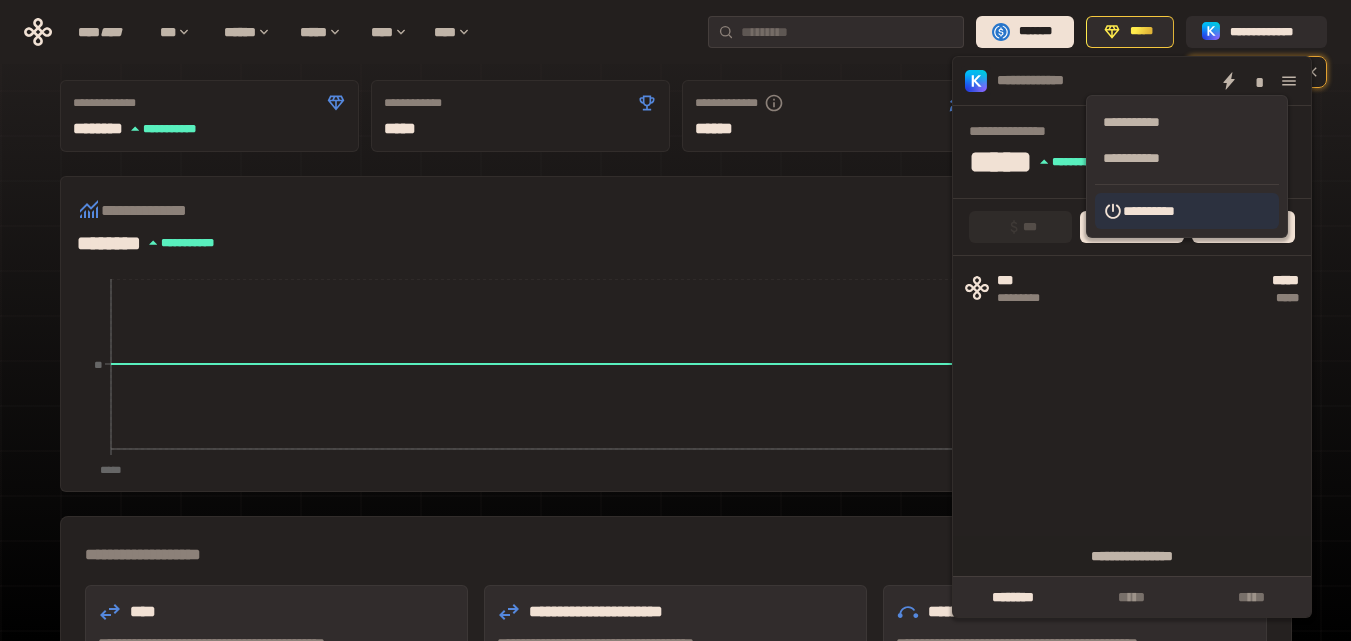 click on "**********" at bounding box center [1187, 211] 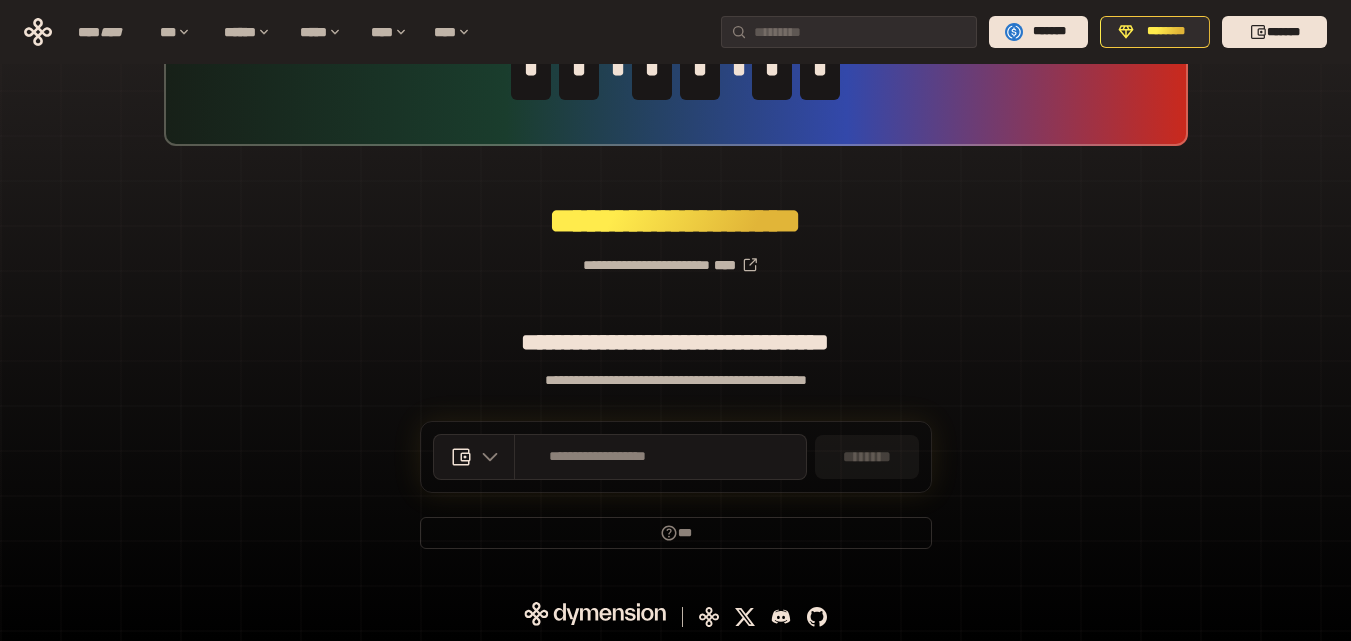 drag, startPoint x: 1299, startPoint y: 140, endPoint x: 1291, endPoint y: 108, distance: 32.984844 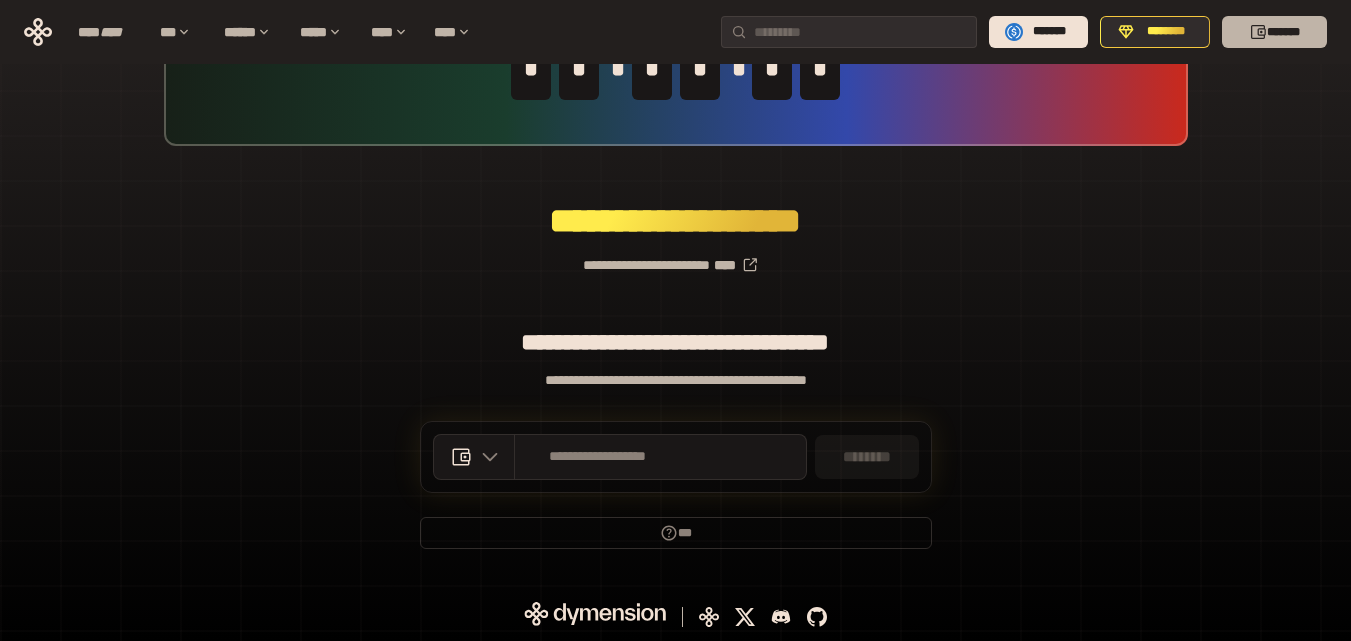 click on "*******" at bounding box center [1274, 32] 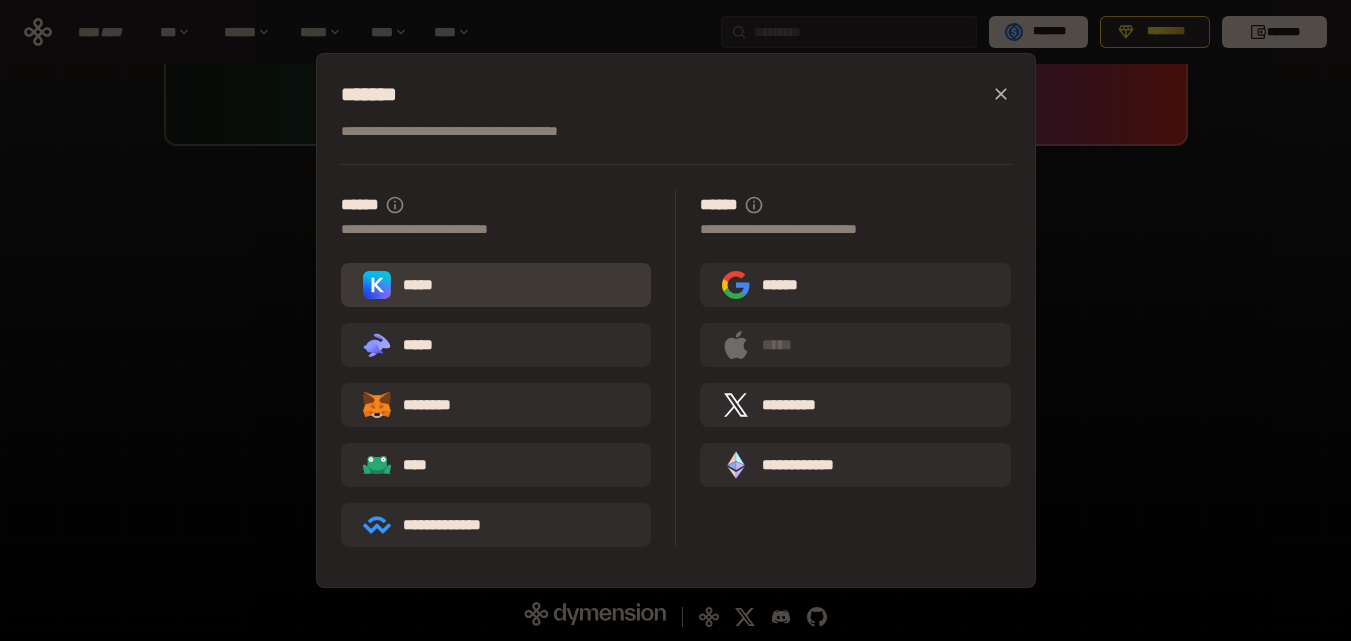 click on "*****" at bounding box center [402, 285] 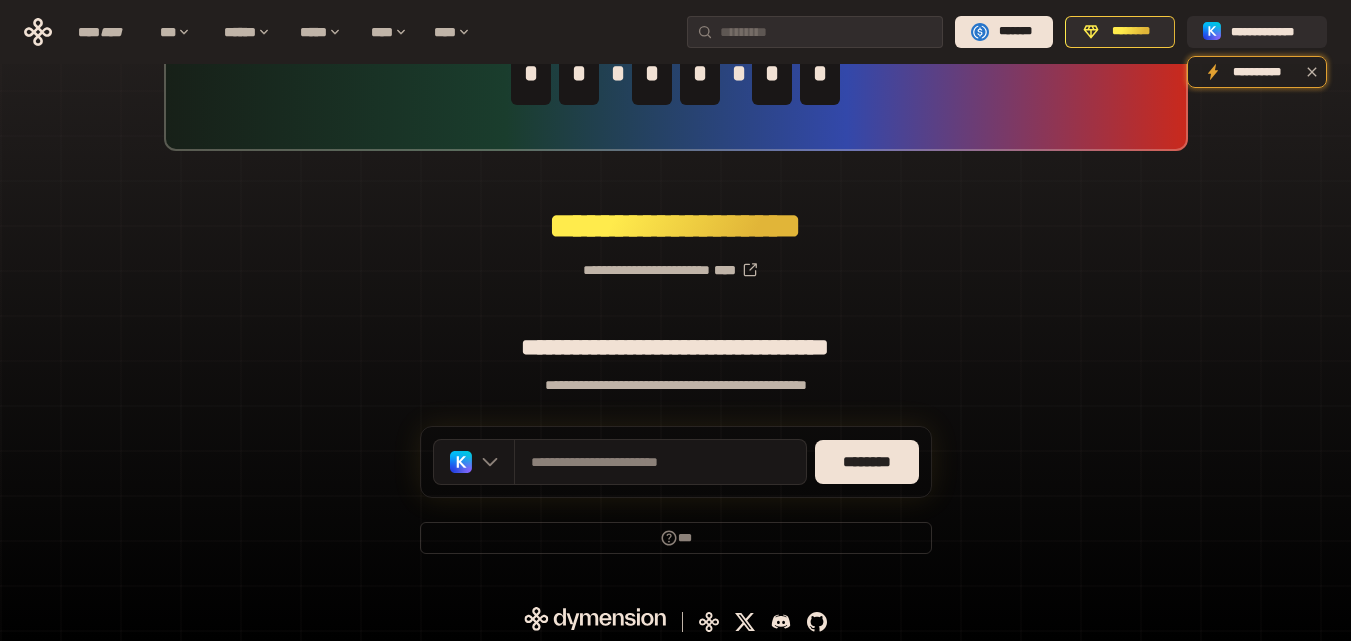 scroll, scrollTop: 142, scrollLeft: 0, axis: vertical 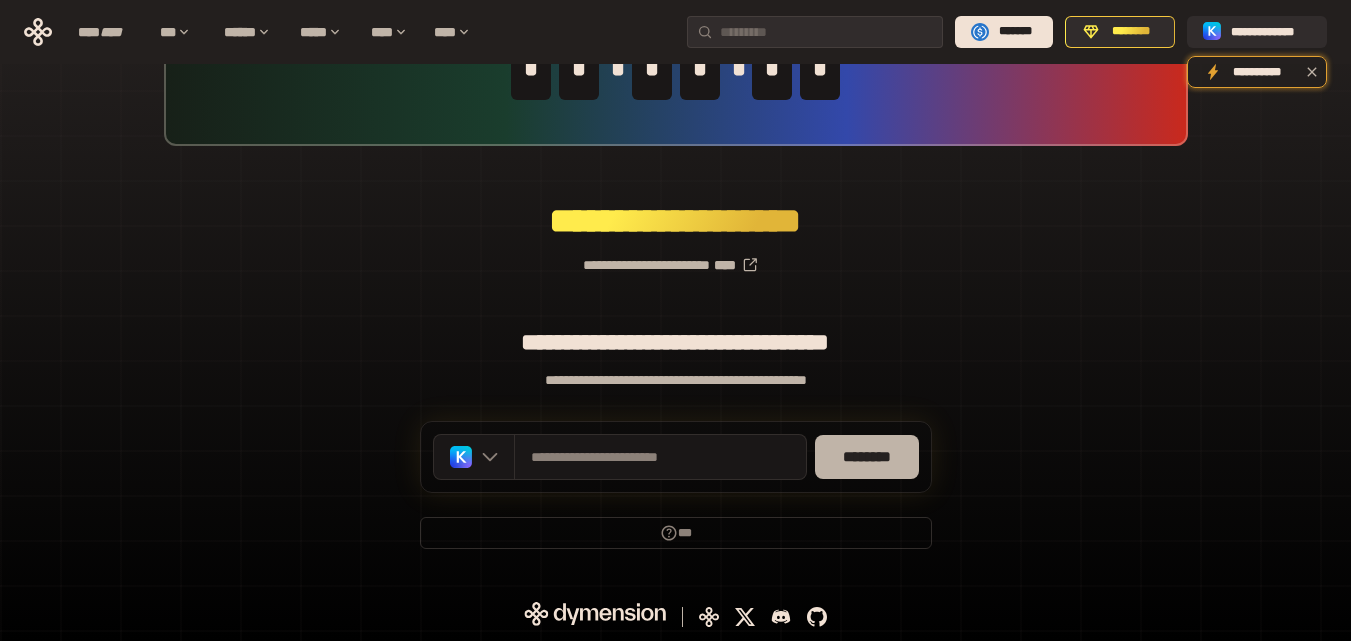 click on "********" at bounding box center [867, 457] 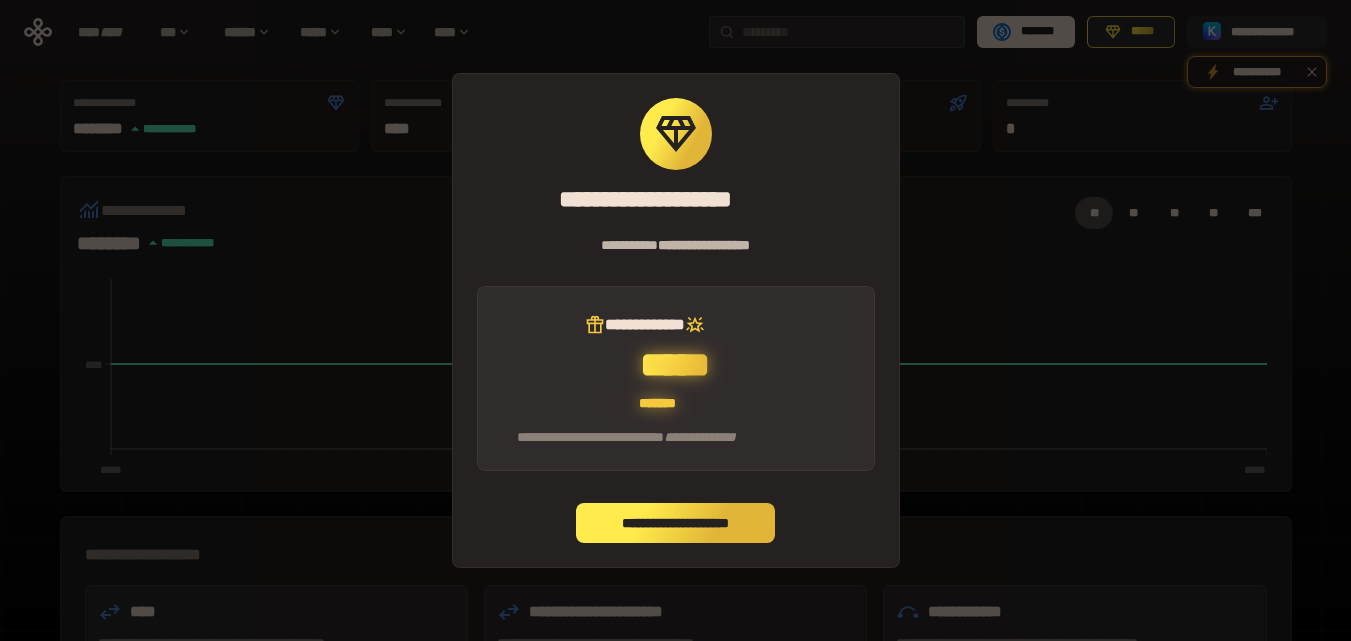 click on "**********" at bounding box center [676, 523] 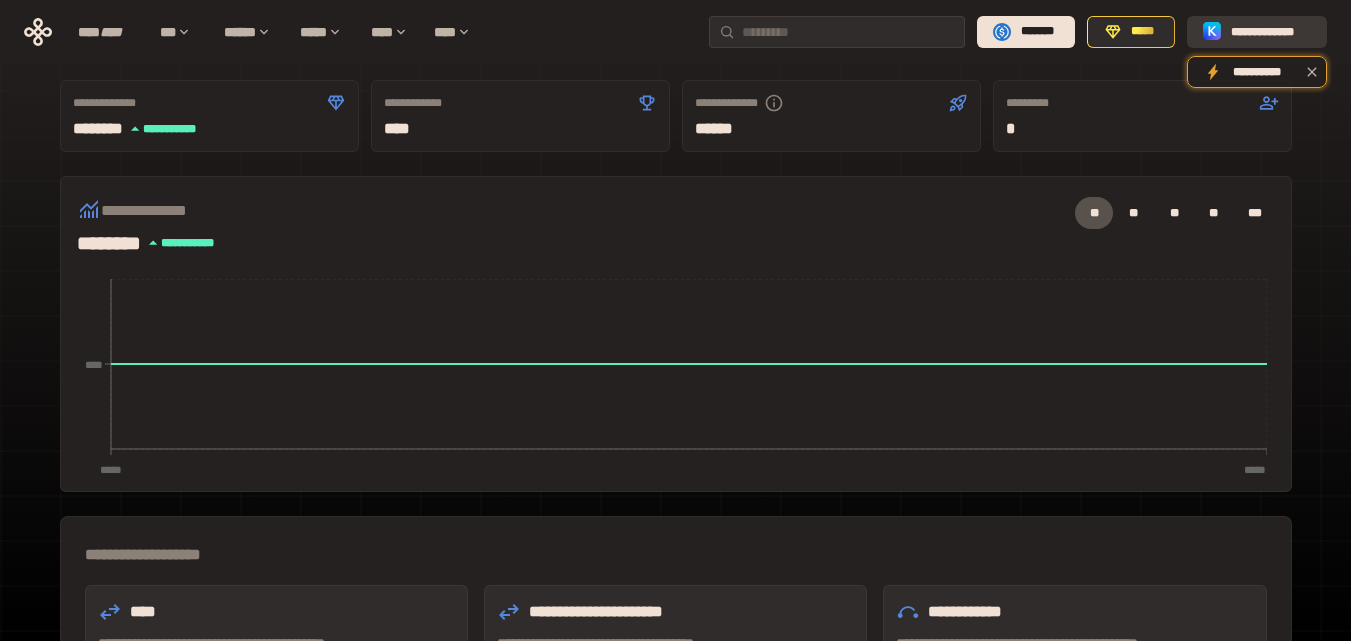 drag, startPoint x: 1303, startPoint y: 29, endPoint x: 1304, endPoint y: 39, distance: 10.049875 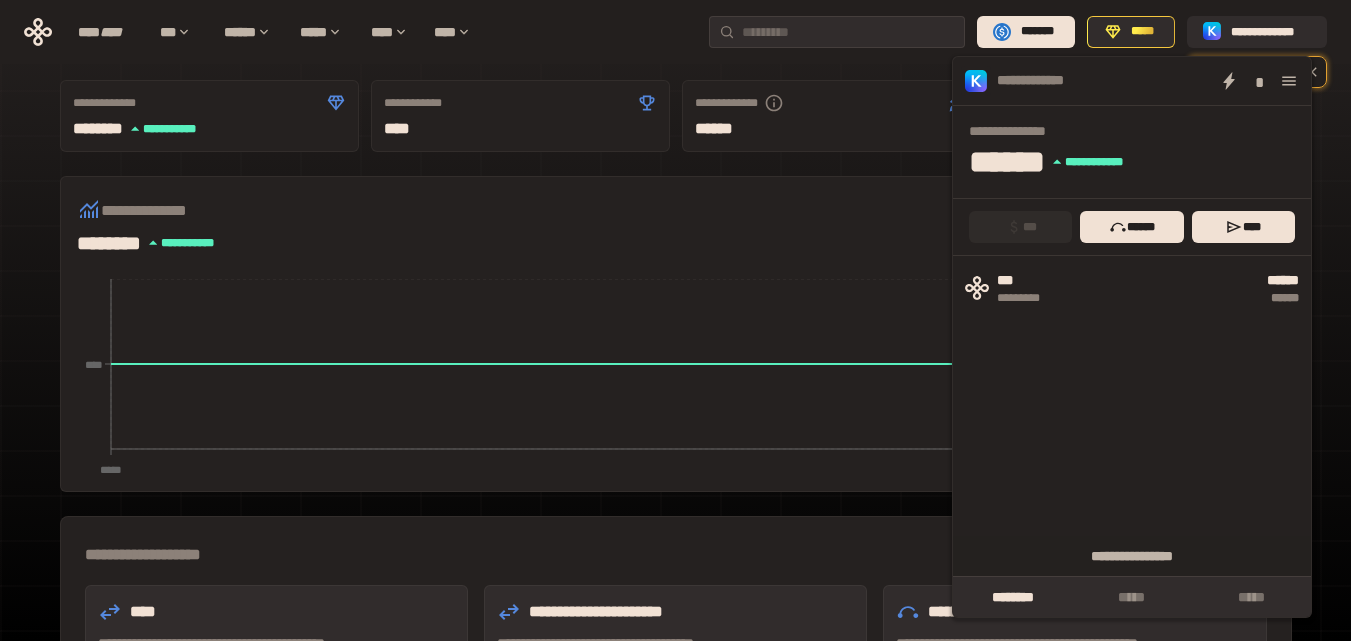 click 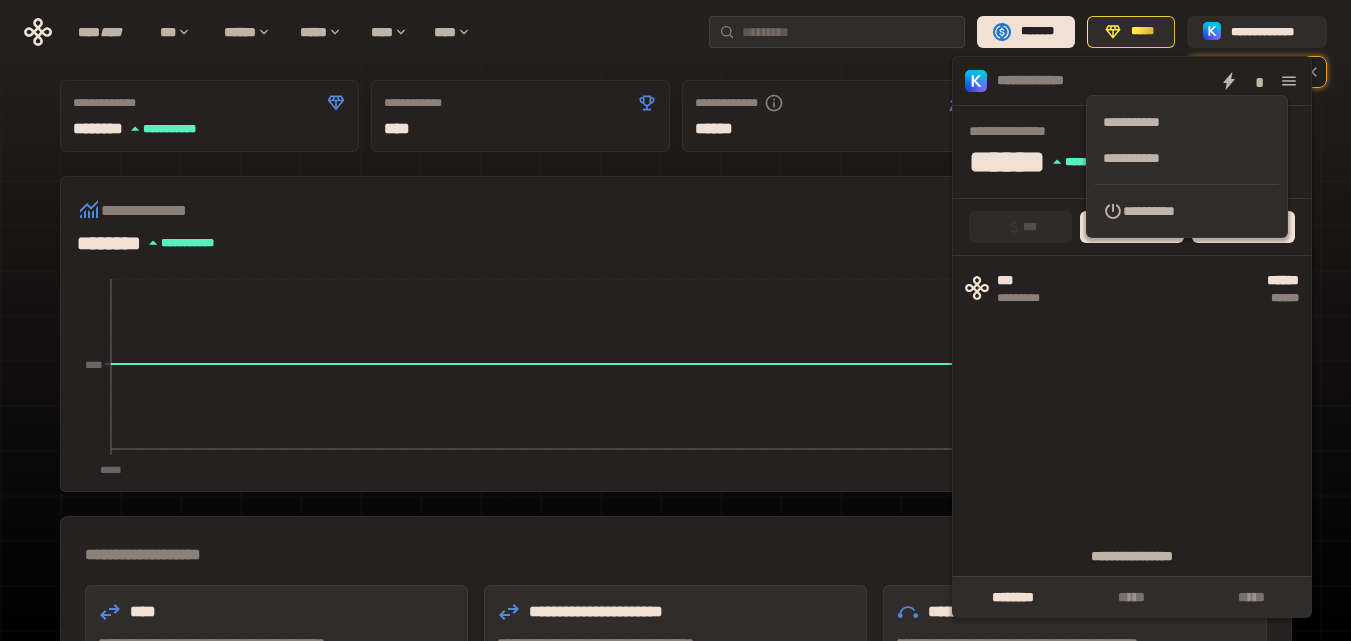 click on "**********" at bounding box center [1187, 211] 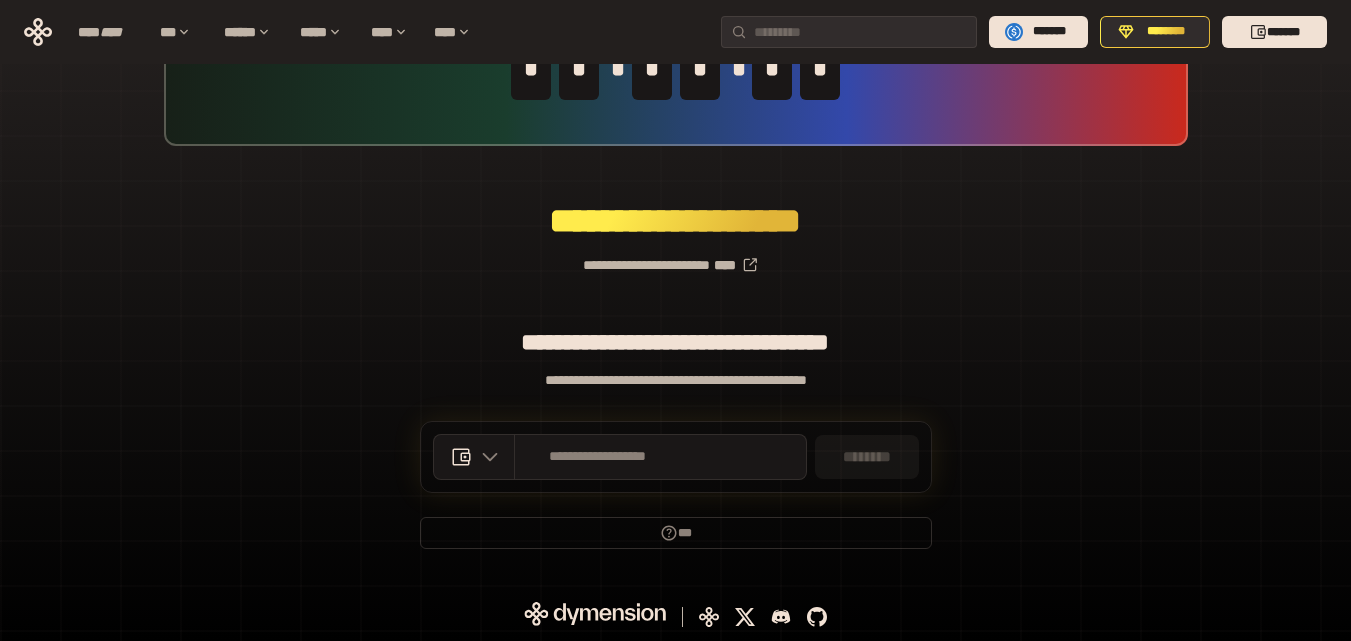 click on "**********" at bounding box center [675, 257] 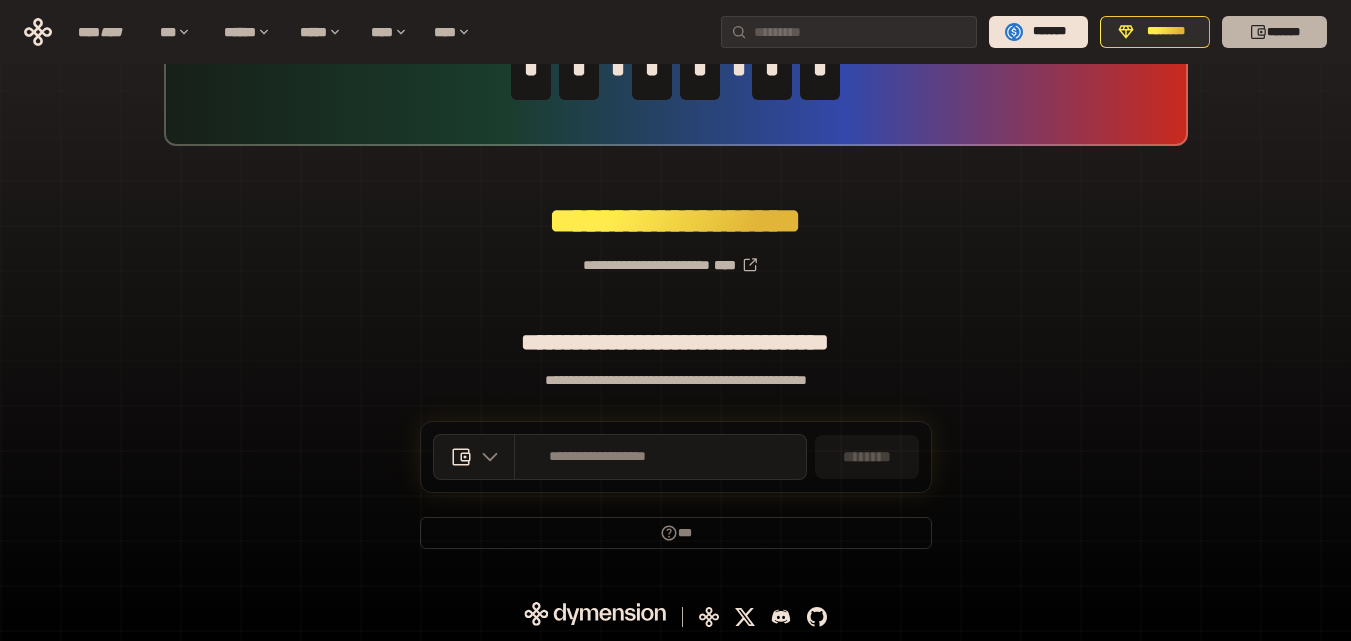 click on "*******" at bounding box center (1274, 32) 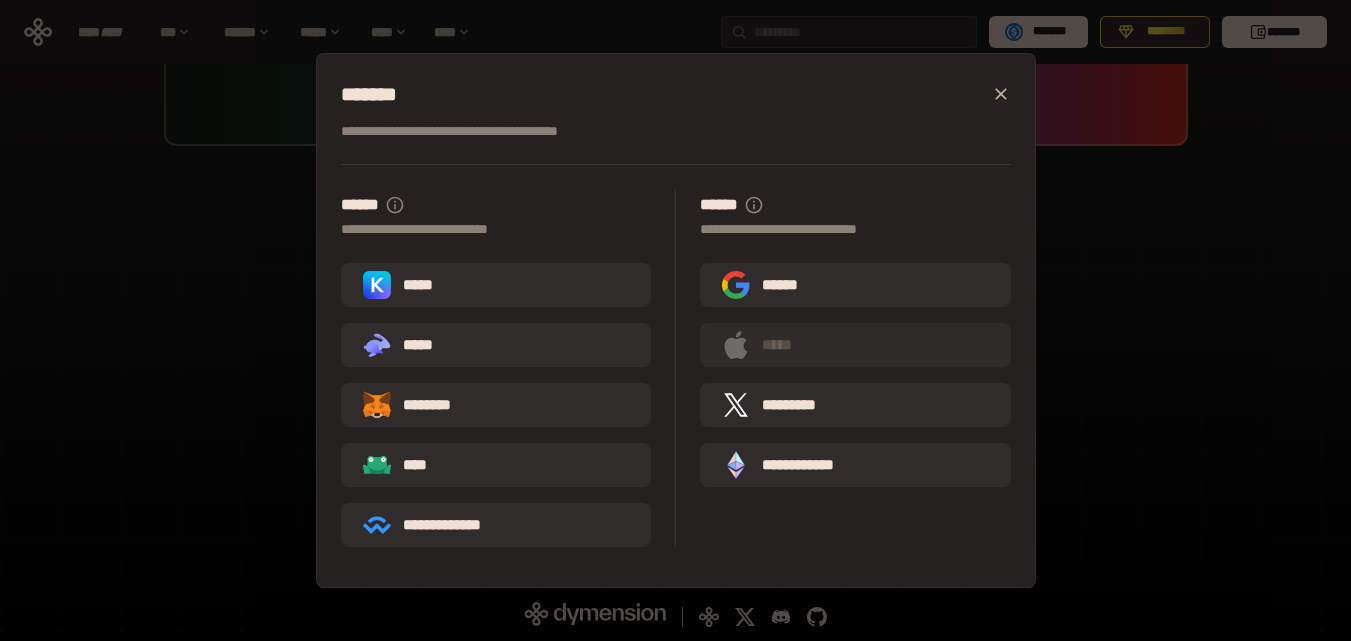 click on "*****" at bounding box center (402, 285) 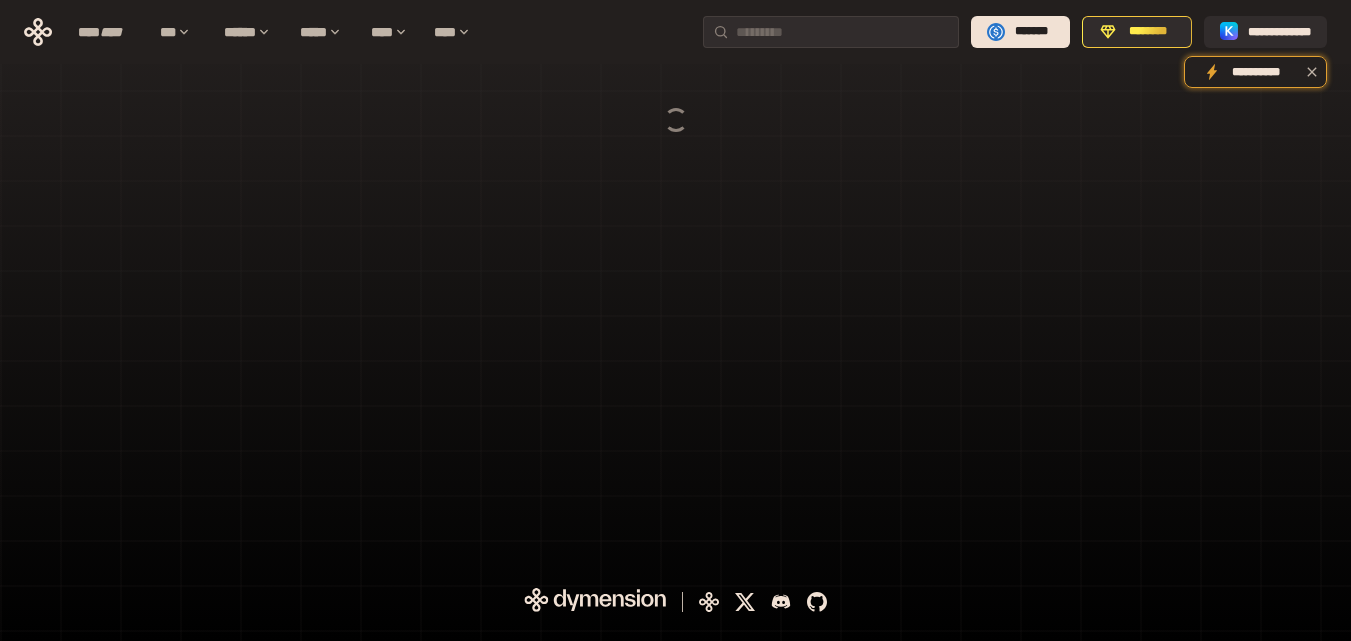 scroll, scrollTop: 0, scrollLeft: 0, axis: both 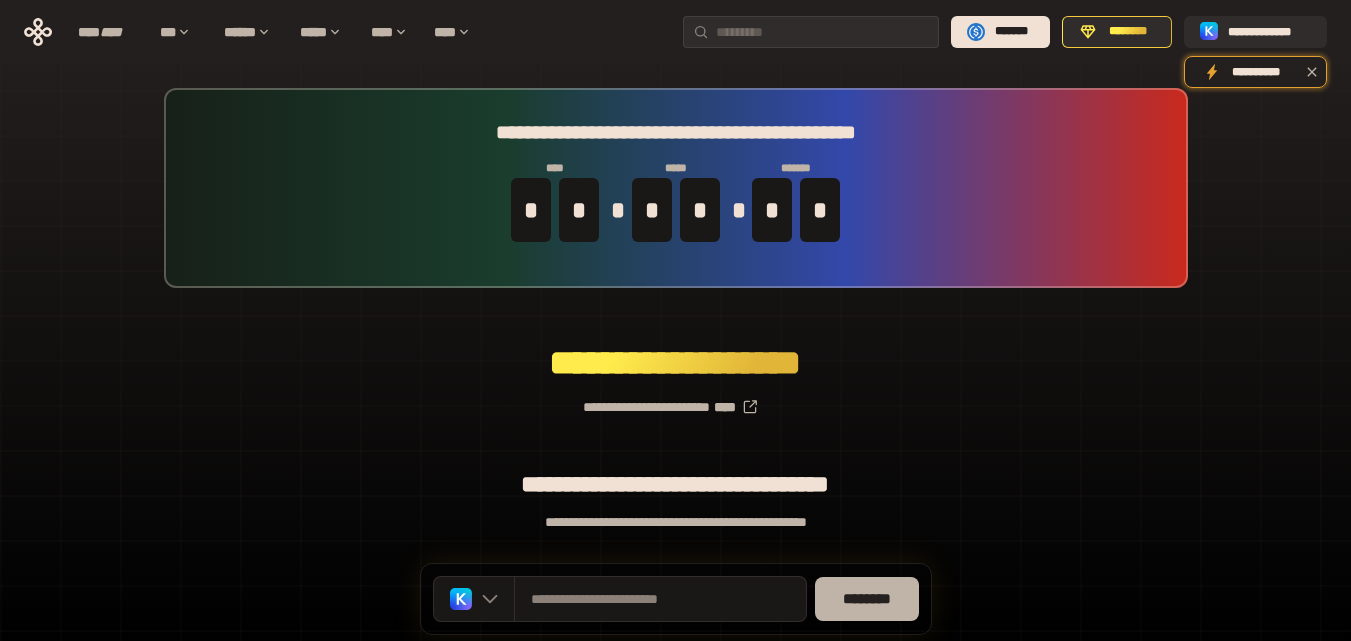click on "********" at bounding box center [867, 599] 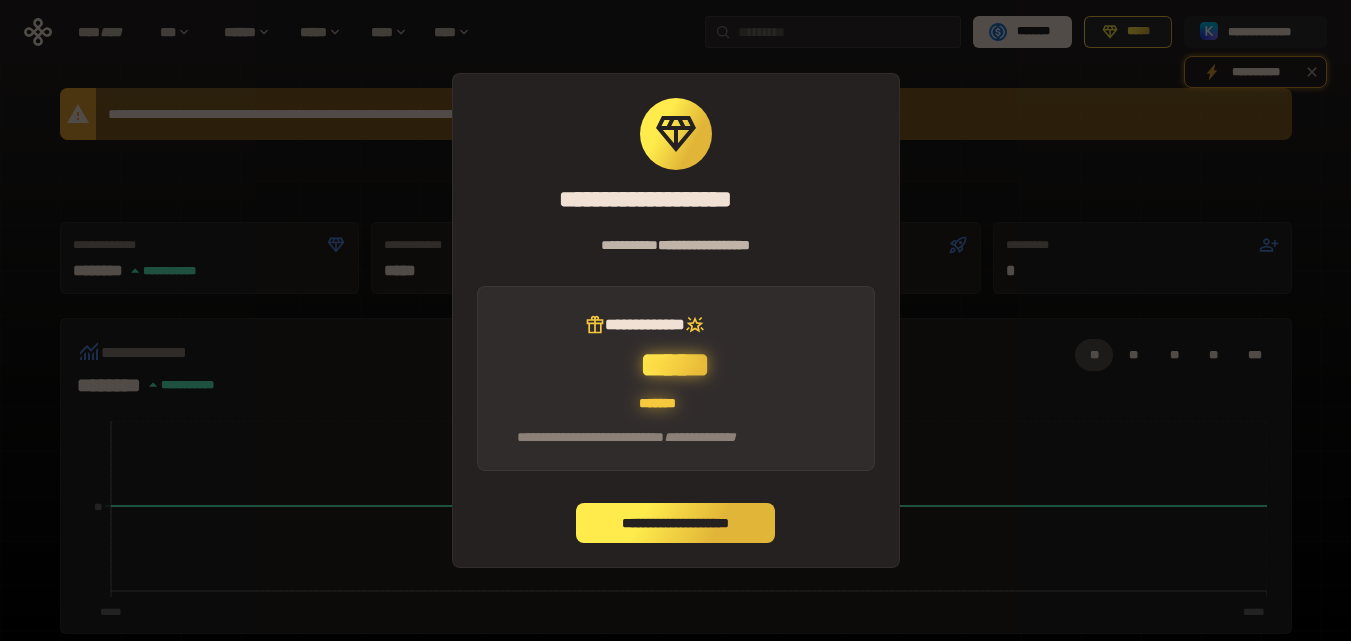 click on "**********" at bounding box center (676, 523) 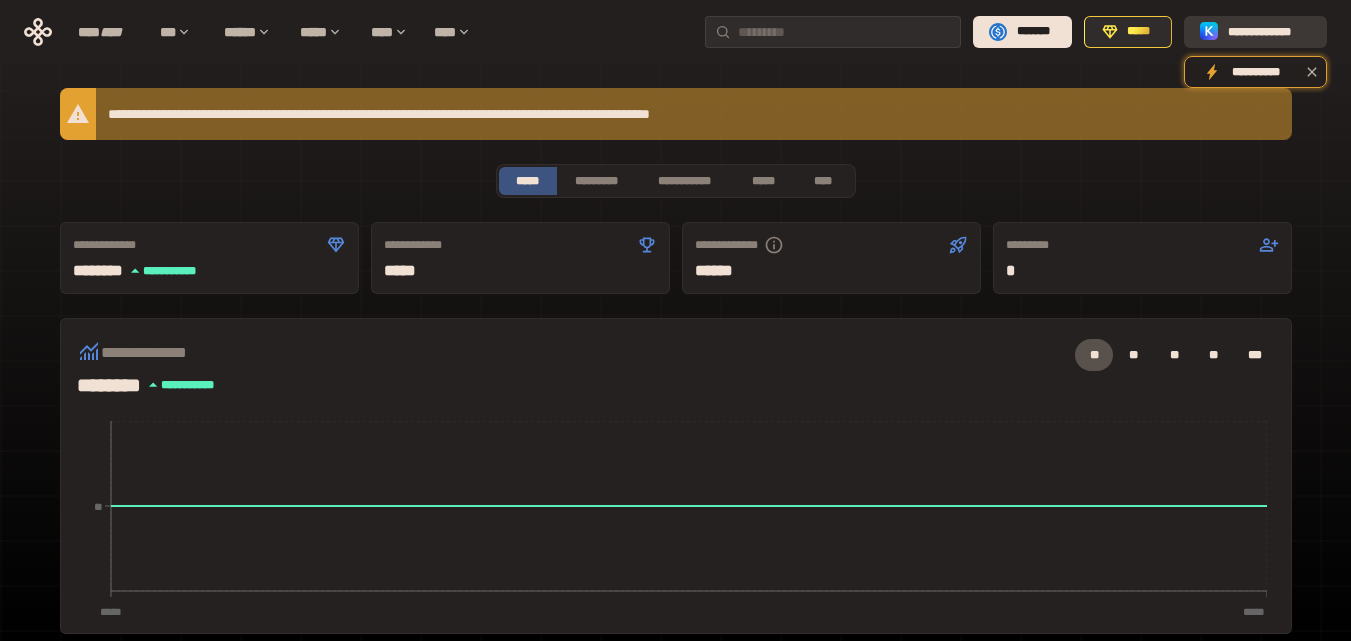 click on "**********" at bounding box center [1269, 32] 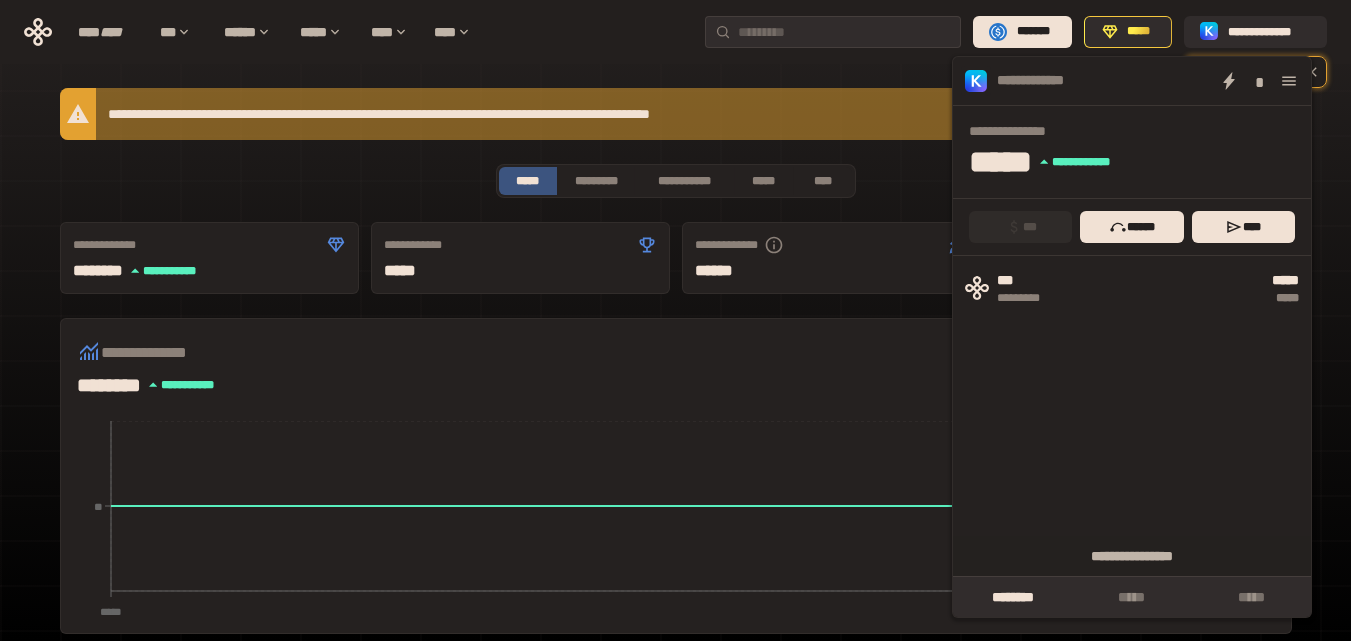 click 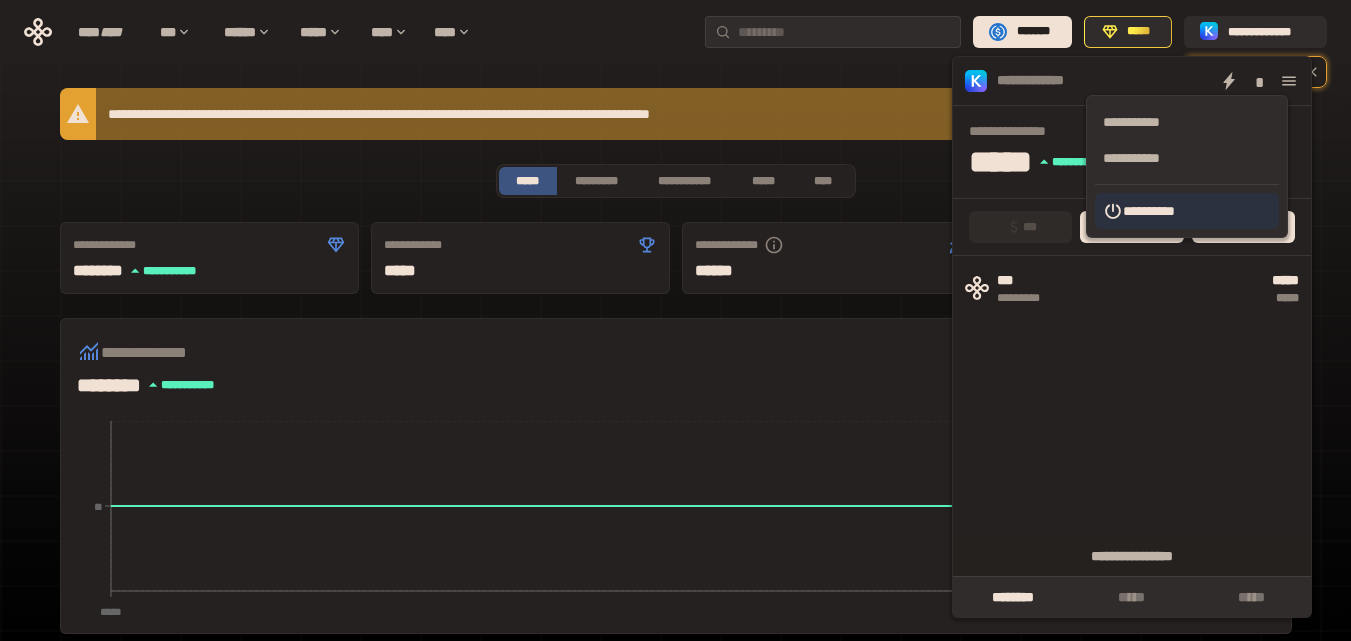 click on "**********" at bounding box center [1187, 211] 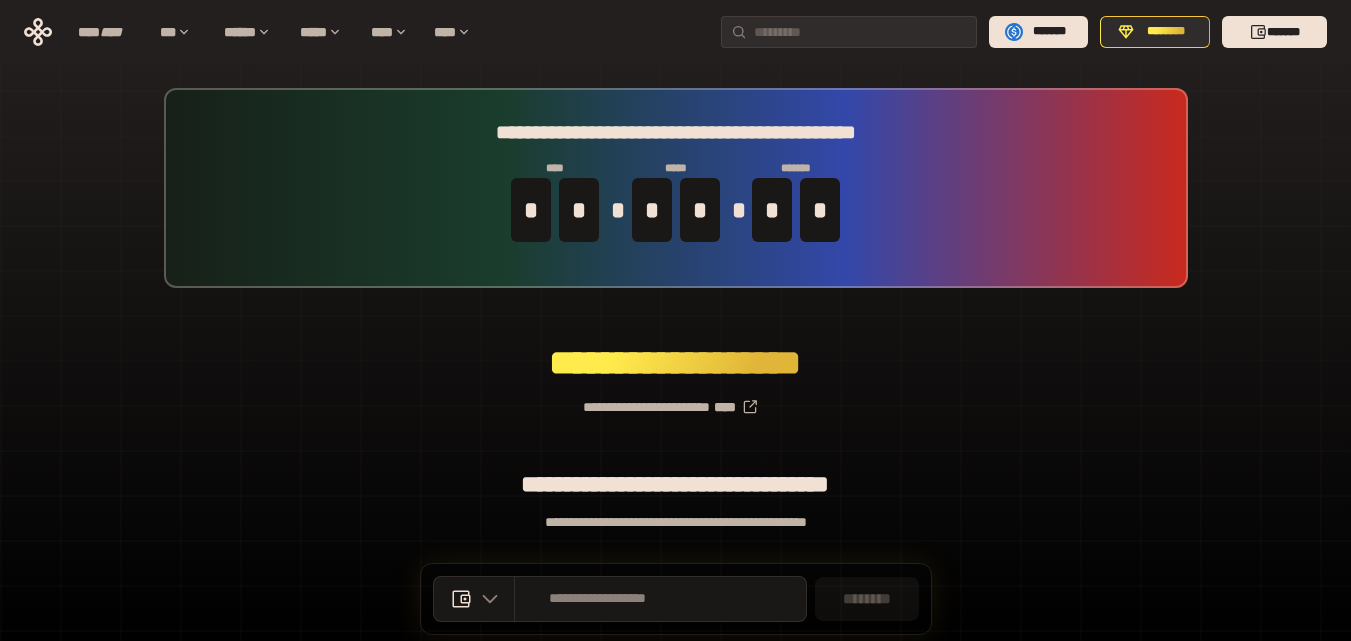 click on "**********" at bounding box center (675, 399) 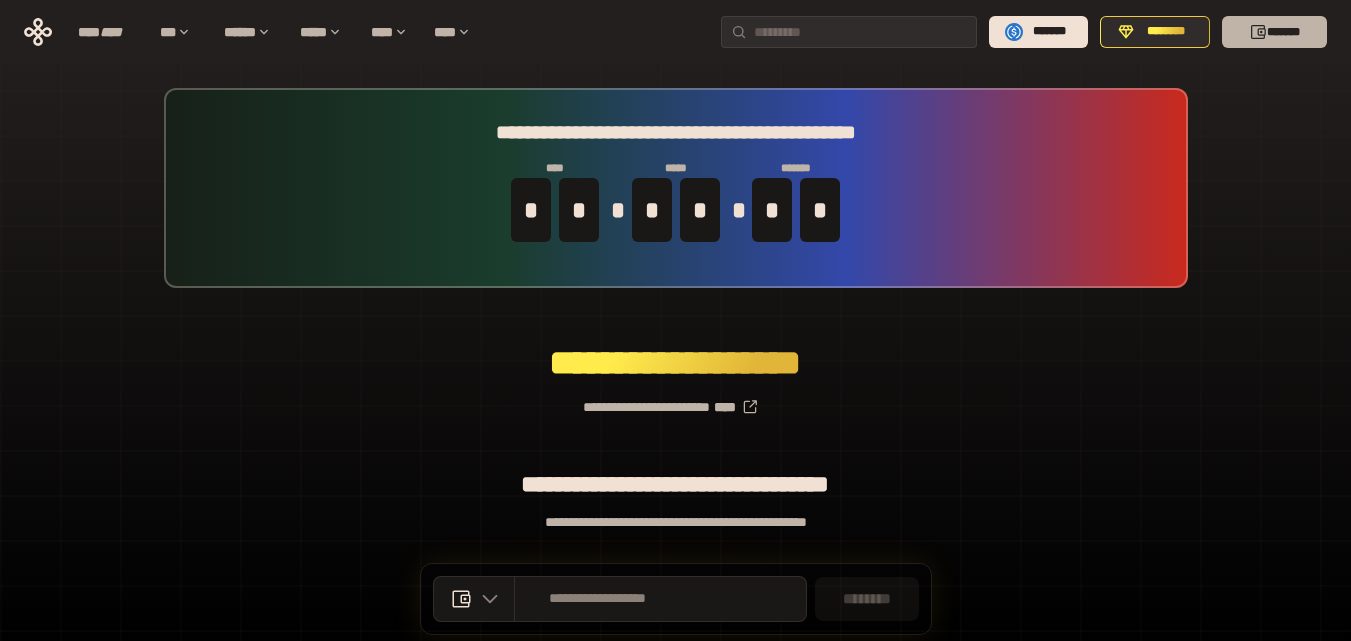 click on "*******" at bounding box center [1274, 32] 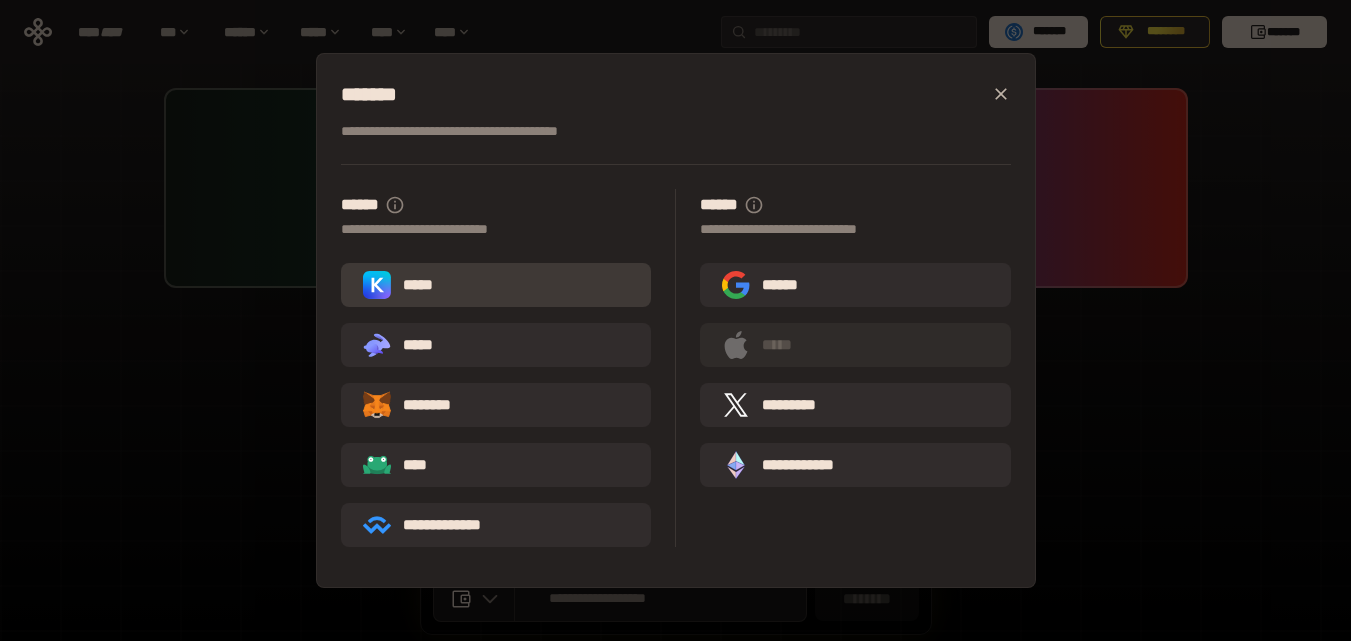 click on "*****" at bounding box center [496, 285] 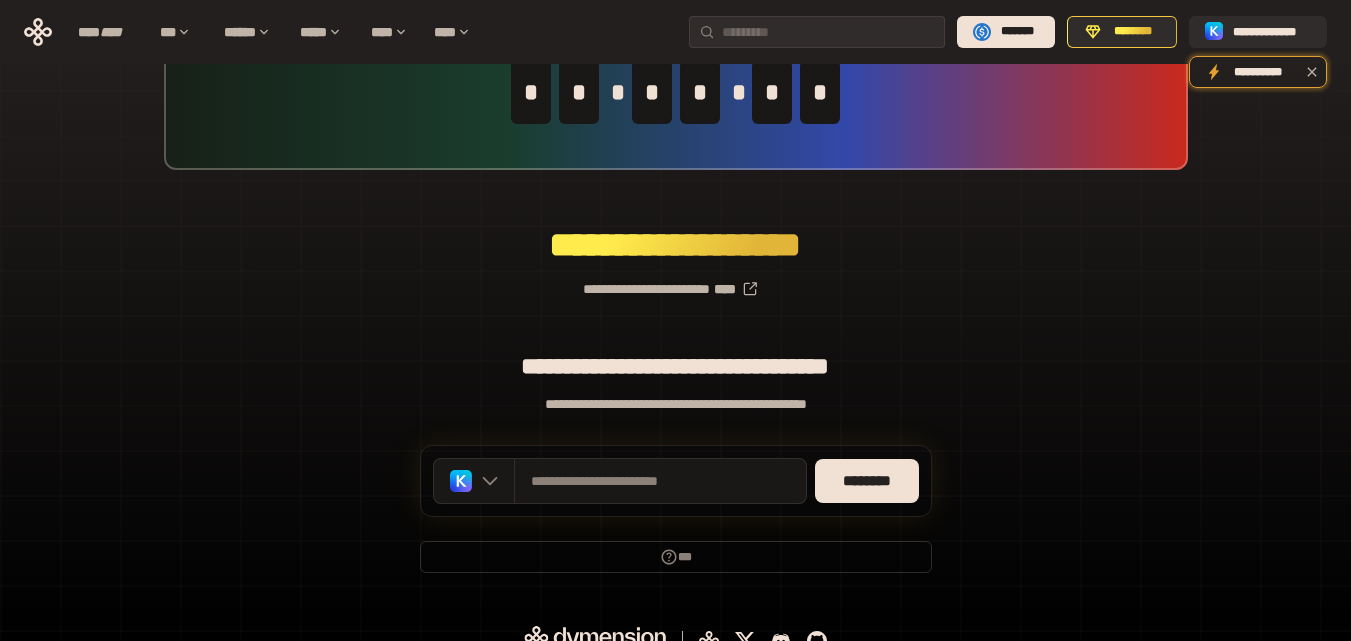 scroll, scrollTop: 142, scrollLeft: 0, axis: vertical 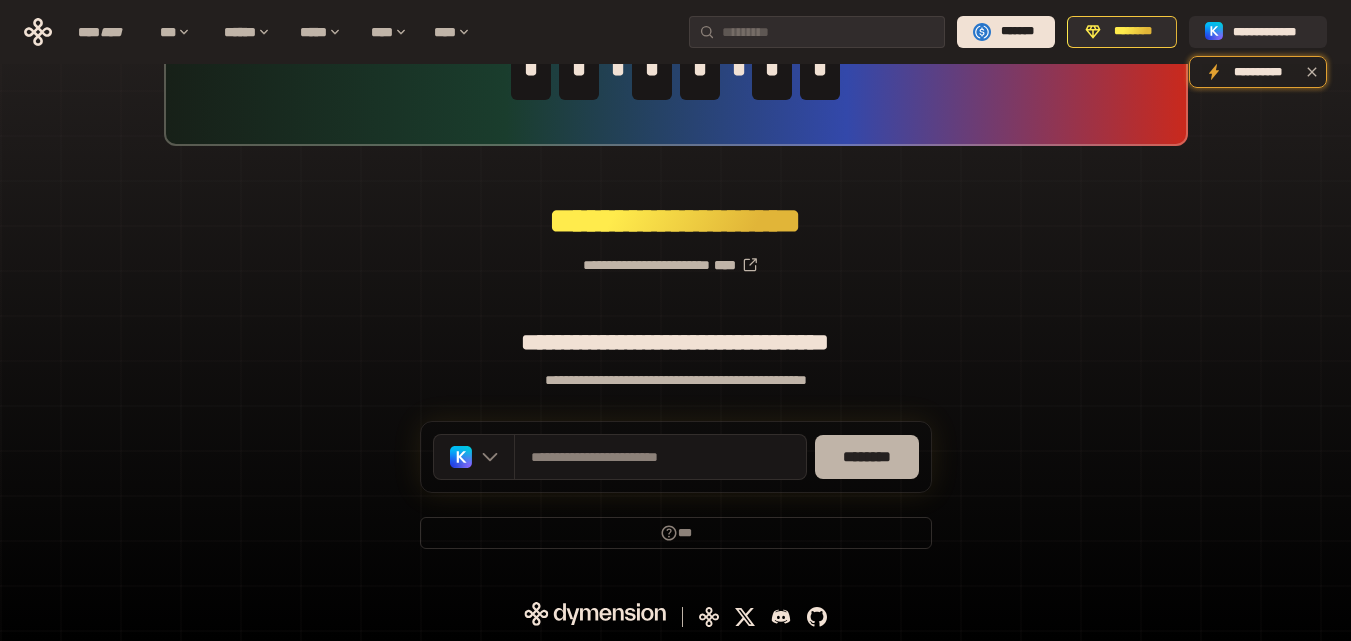 click on "********" at bounding box center (867, 457) 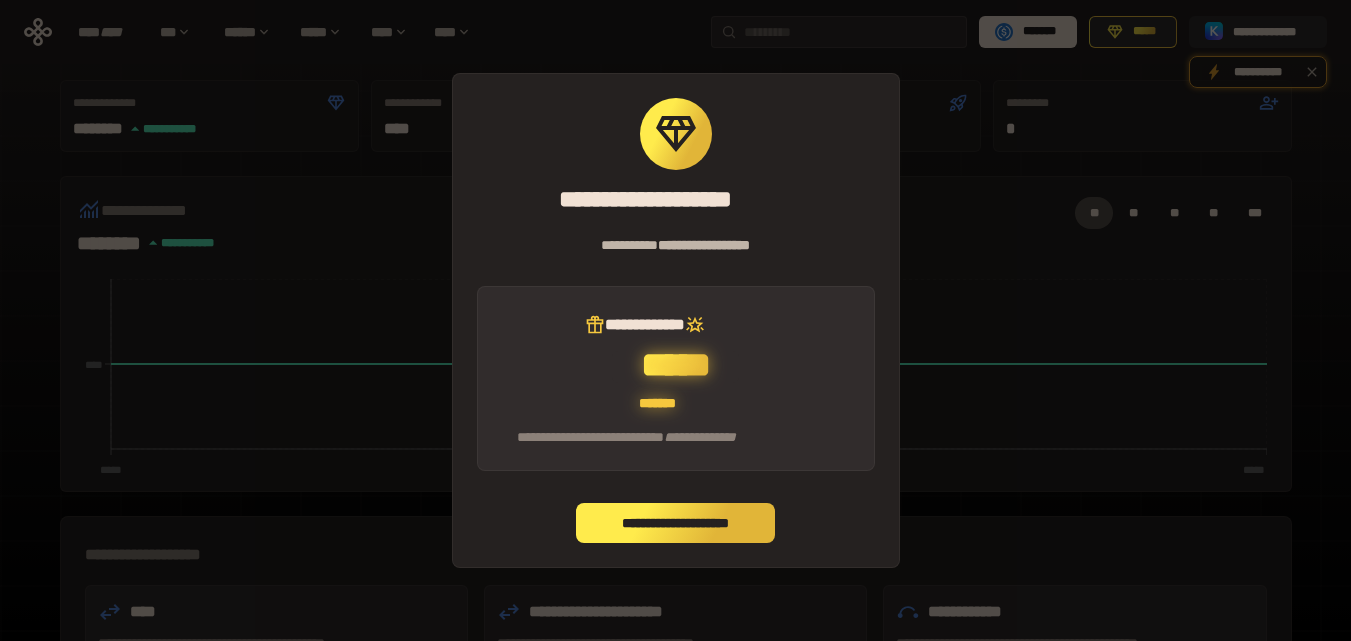 click on "**********" at bounding box center [676, 523] 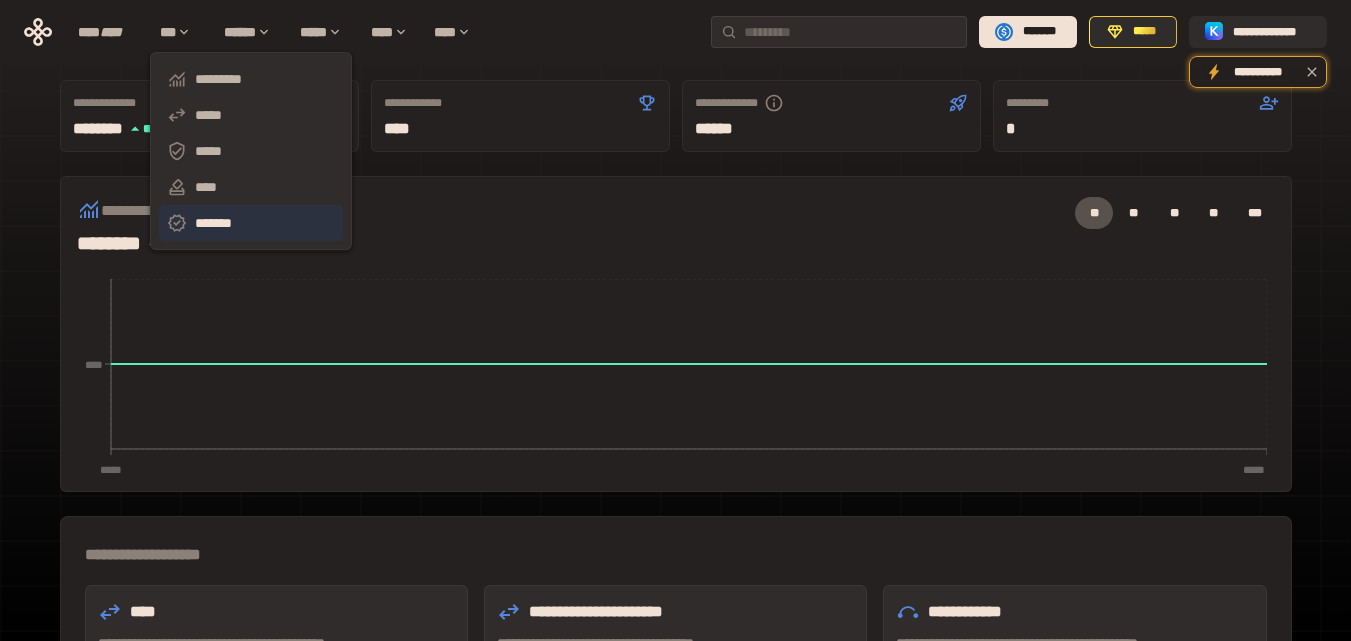 click on "*******" at bounding box center [251, 223] 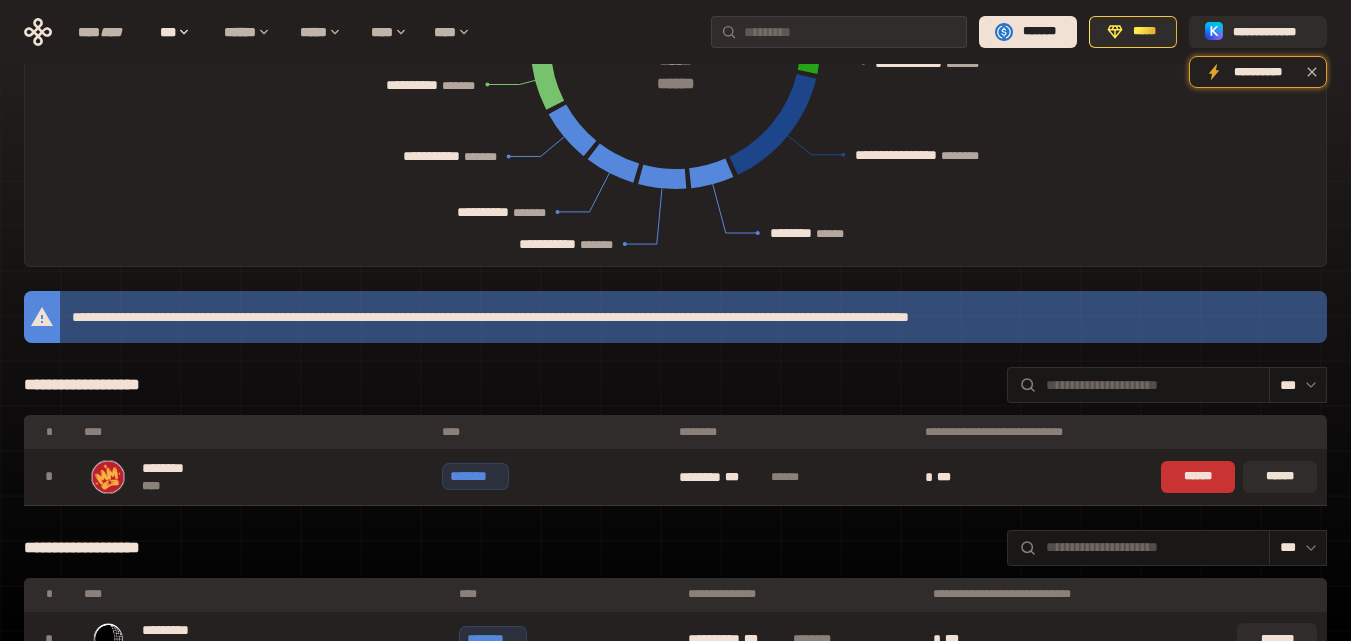 scroll, scrollTop: 442, scrollLeft: 0, axis: vertical 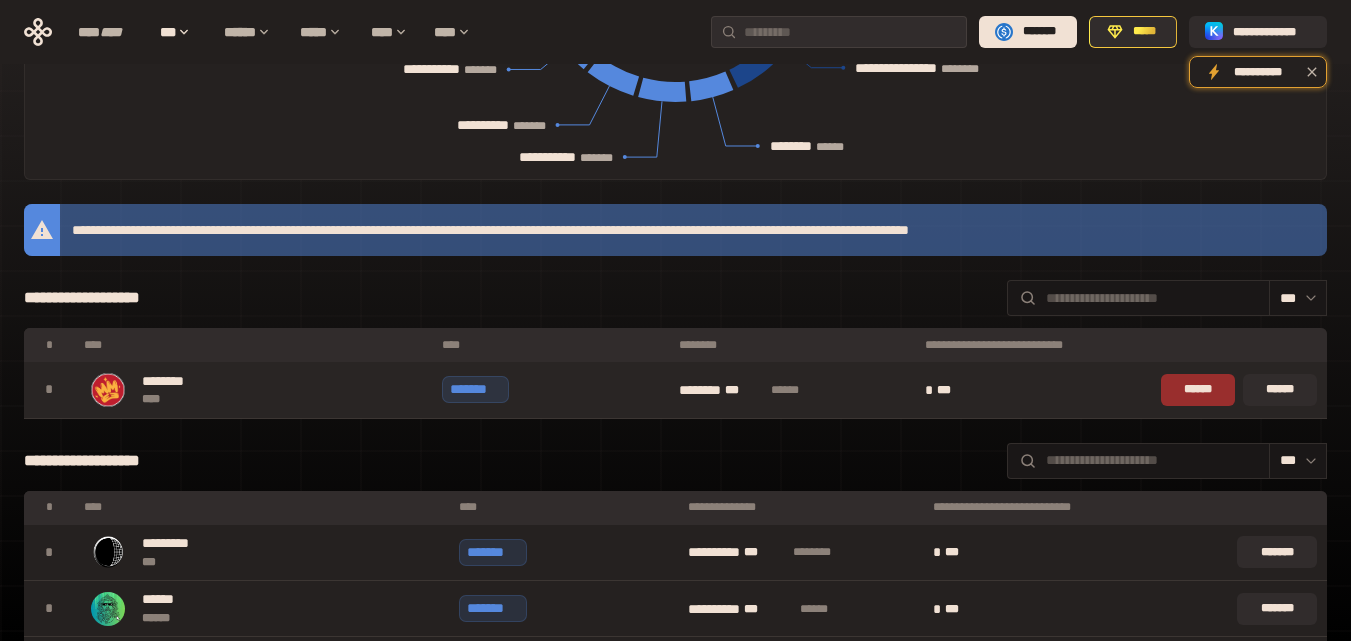 click on "******" at bounding box center (1198, 390) 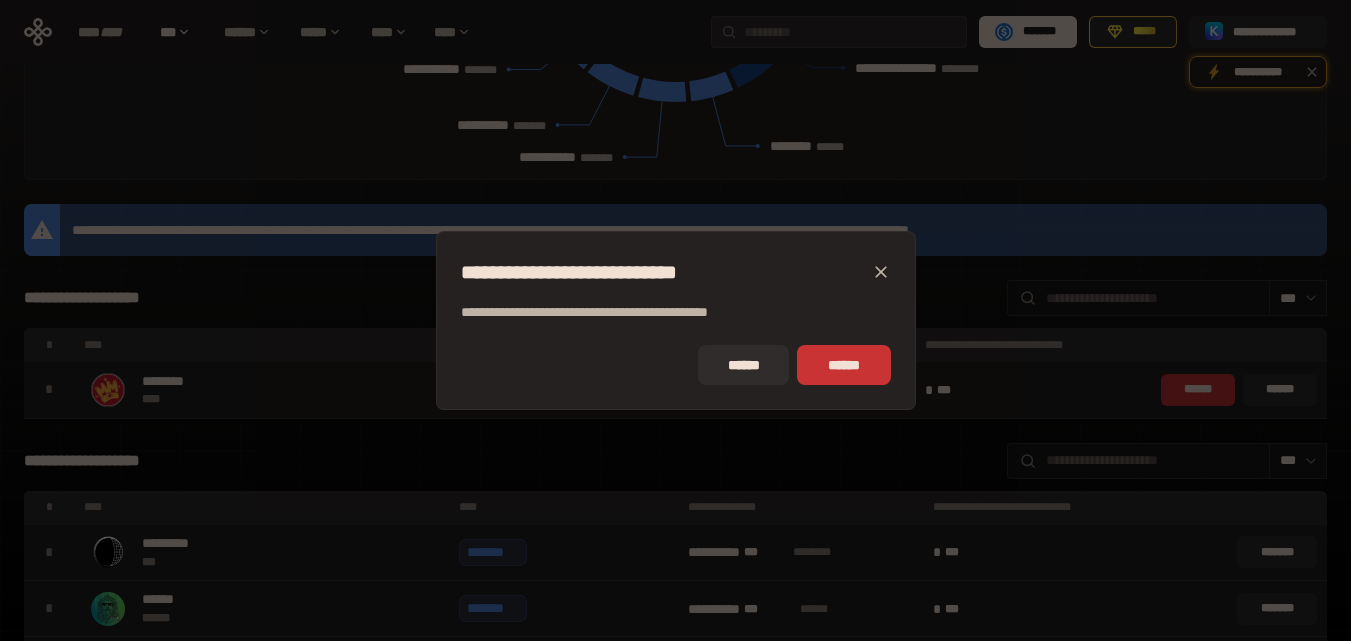 click 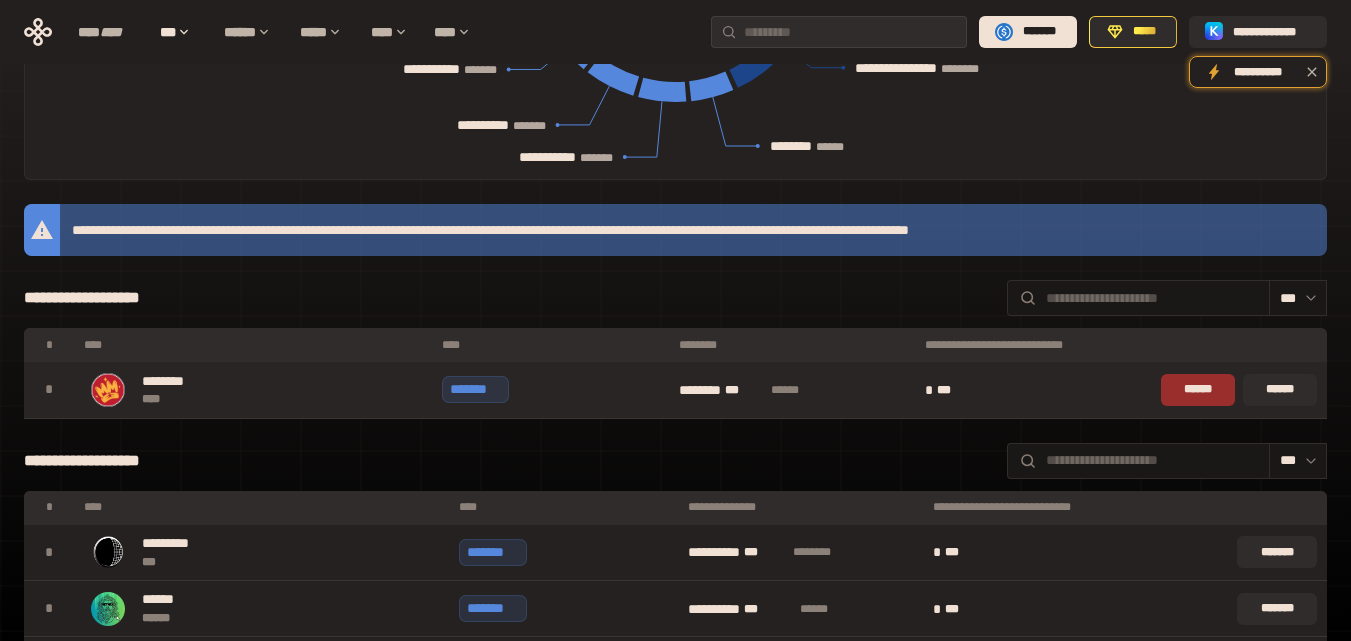 click on "******" at bounding box center (1198, 390) 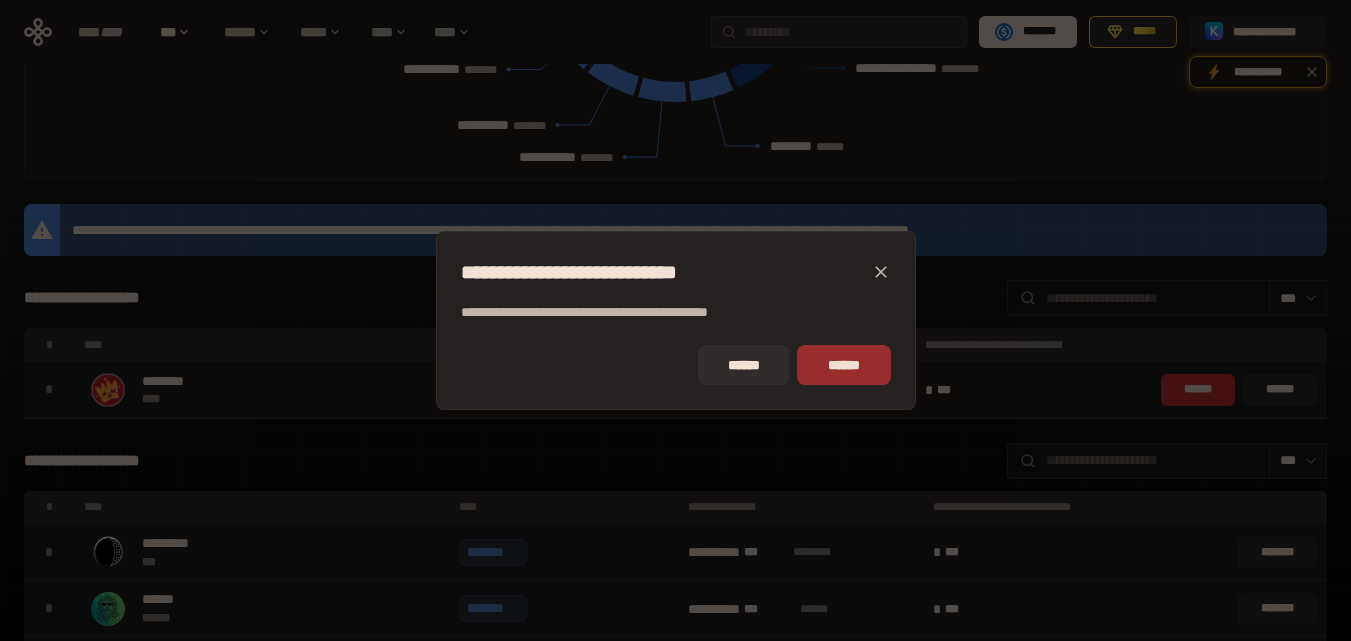 click on "******" at bounding box center (843, 365) 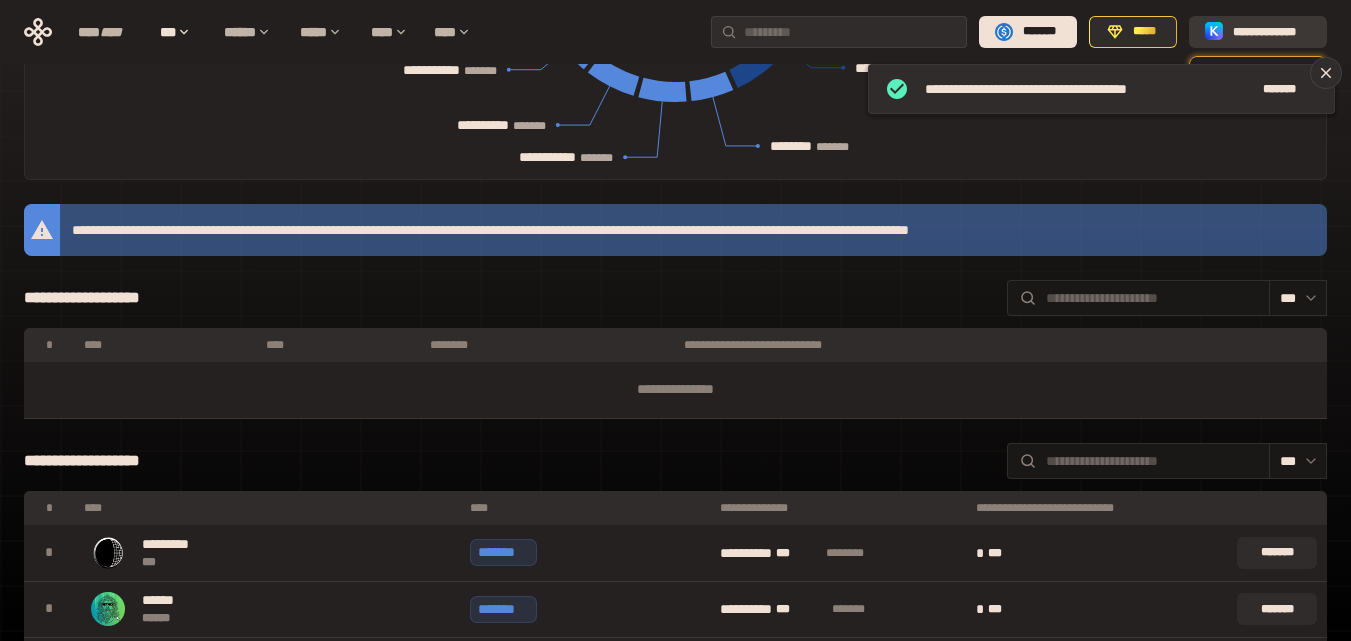 click on "**********" at bounding box center (1258, 32) 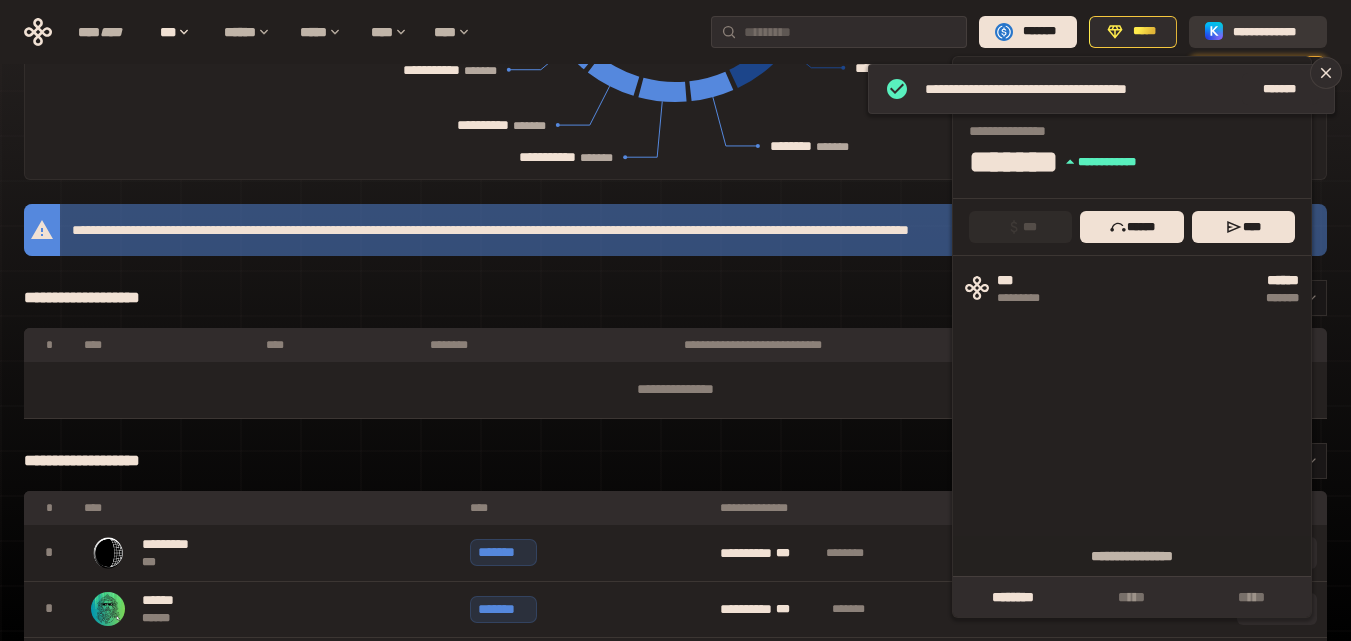 drag, startPoint x: 1326, startPoint y: 70, endPoint x: 1309, endPoint y: 36, distance: 38.013157 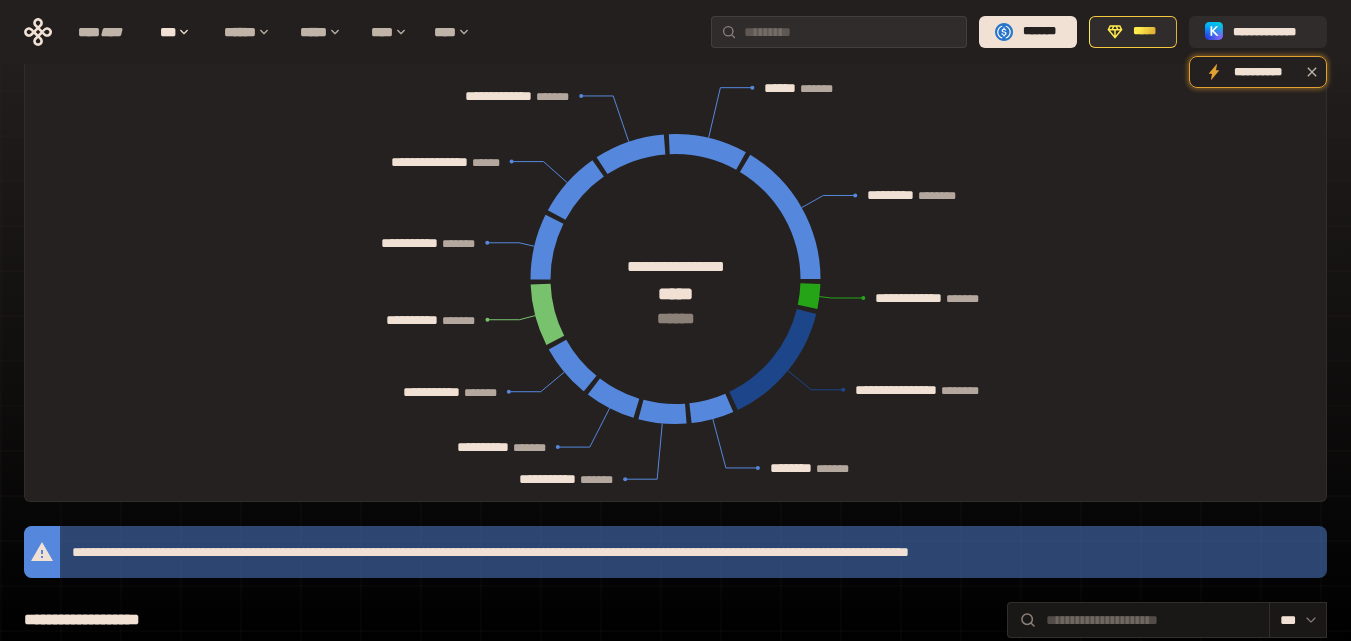 scroll, scrollTop: 0, scrollLeft: 0, axis: both 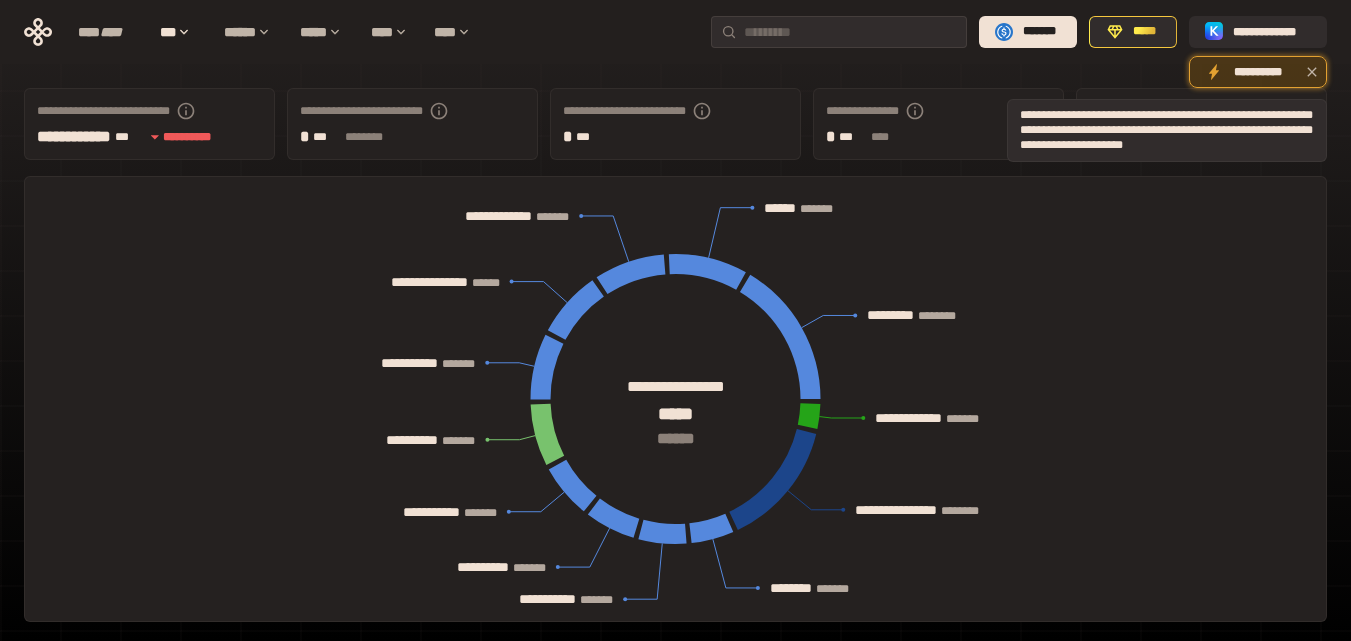 click 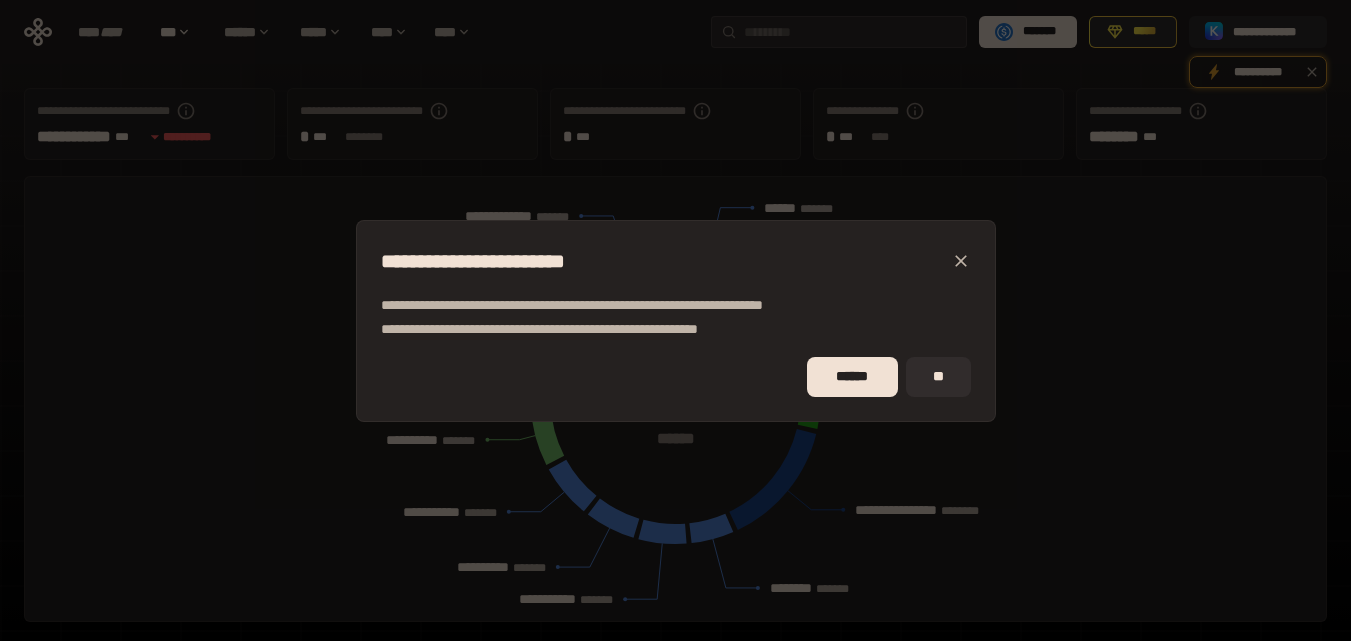 click 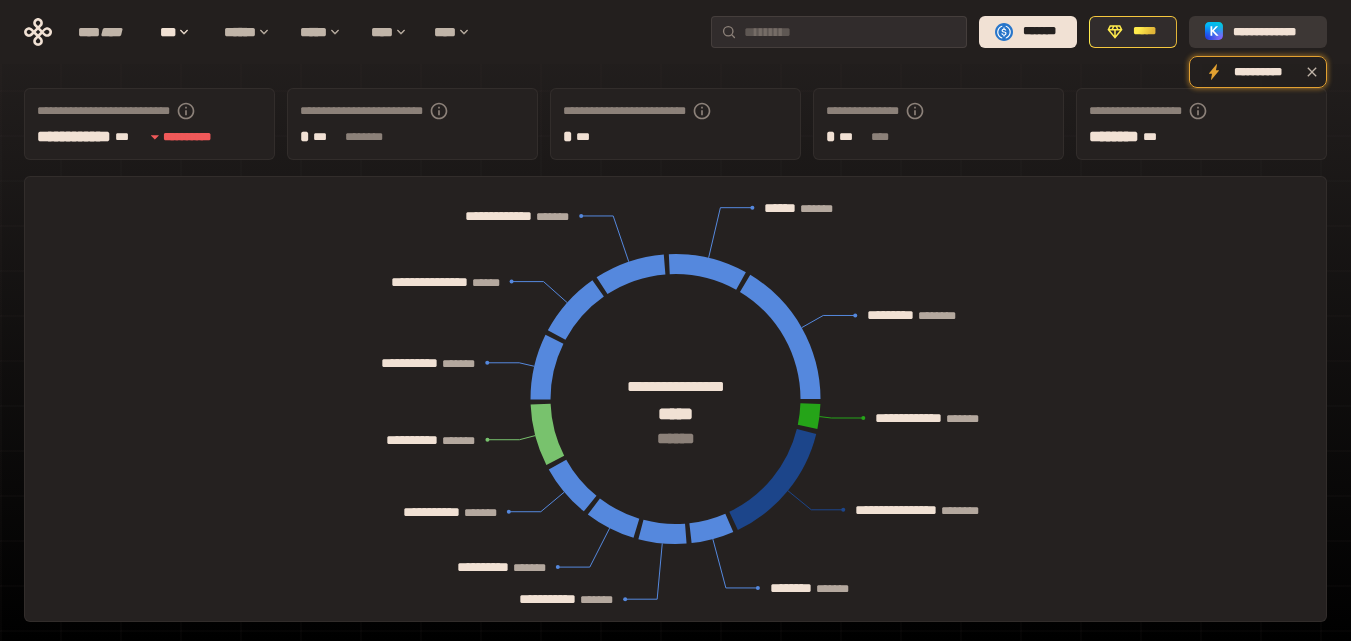 click on "**********" at bounding box center [1272, 32] 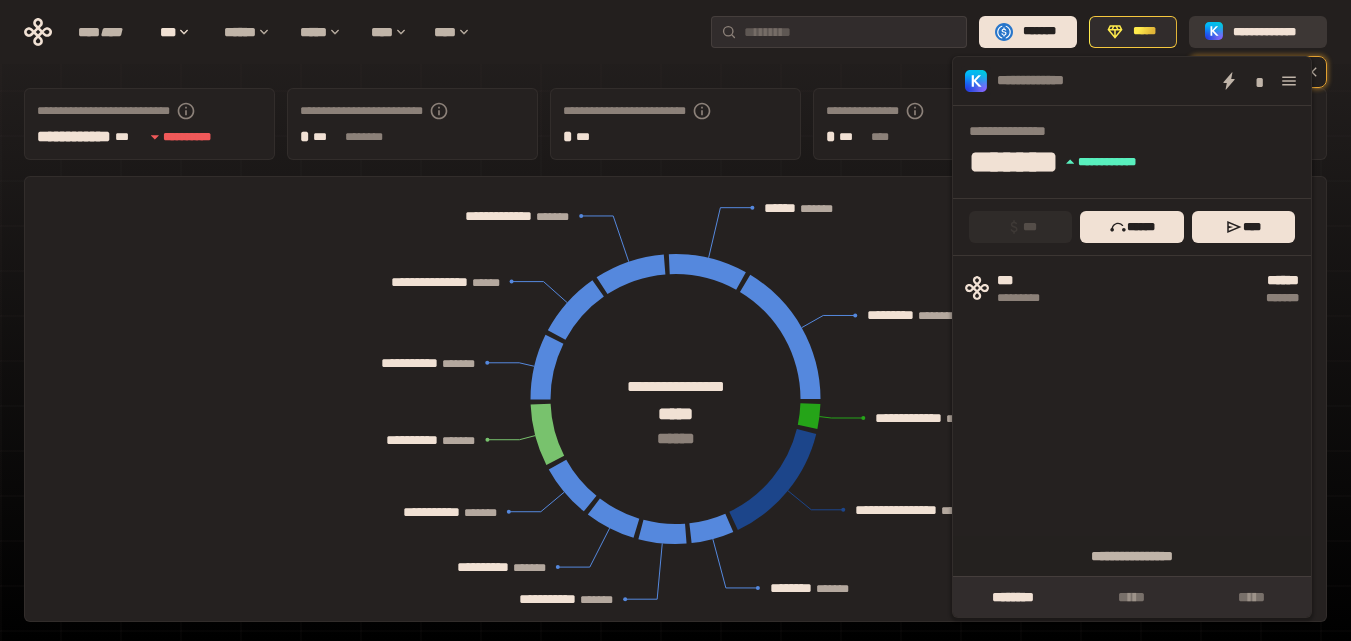 drag, startPoint x: 1279, startPoint y: 28, endPoint x: 1300, endPoint y: 22, distance: 21.84033 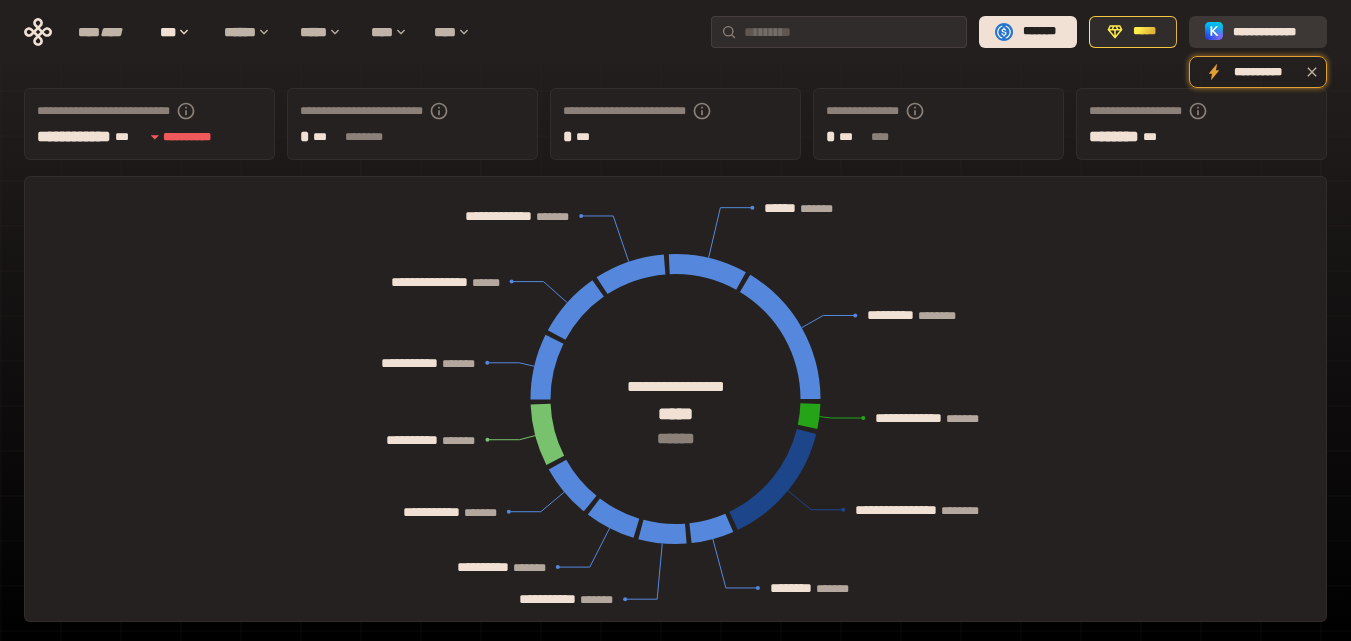 click on "**********" at bounding box center (1272, 32) 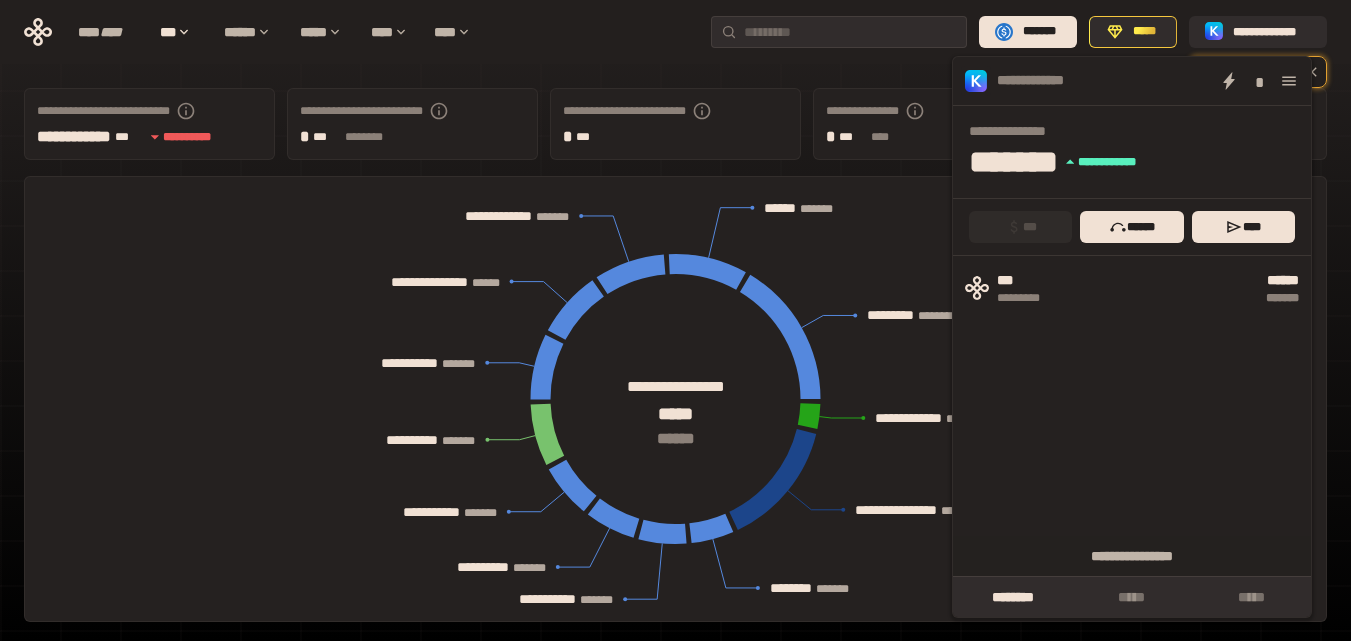 click 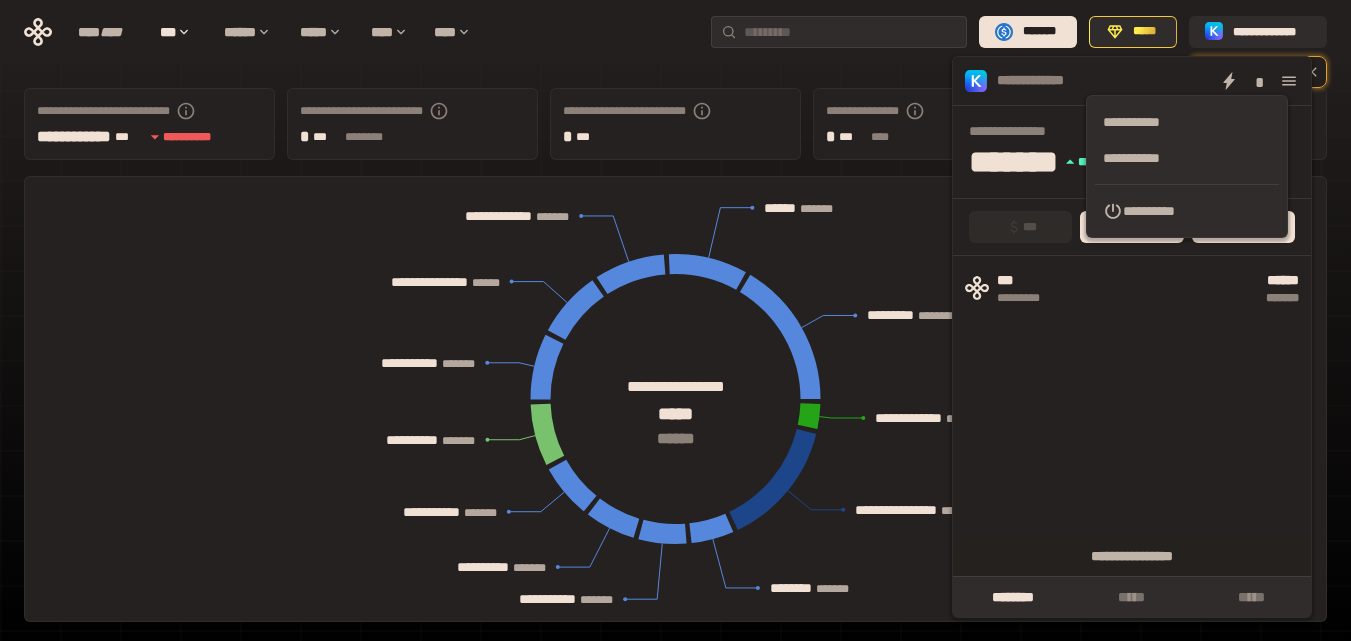 click on "**********" at bounding box center (1187, 211) 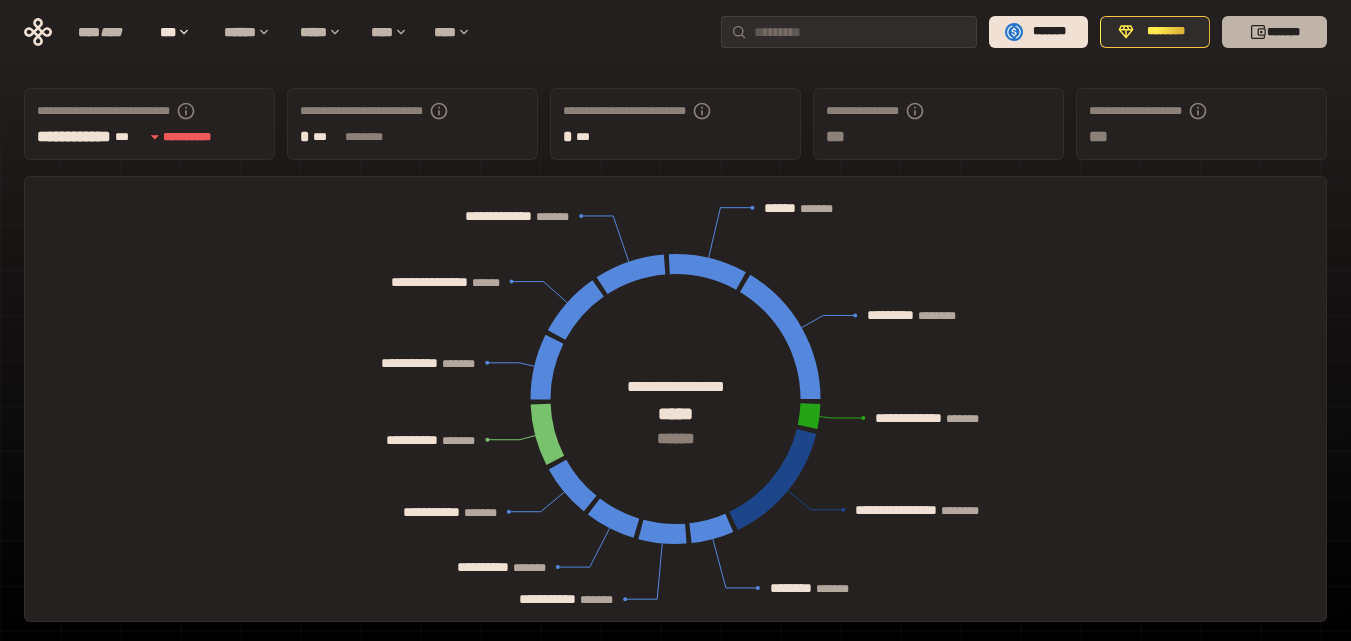 click on "*******" at bounding box center (1274, 32) 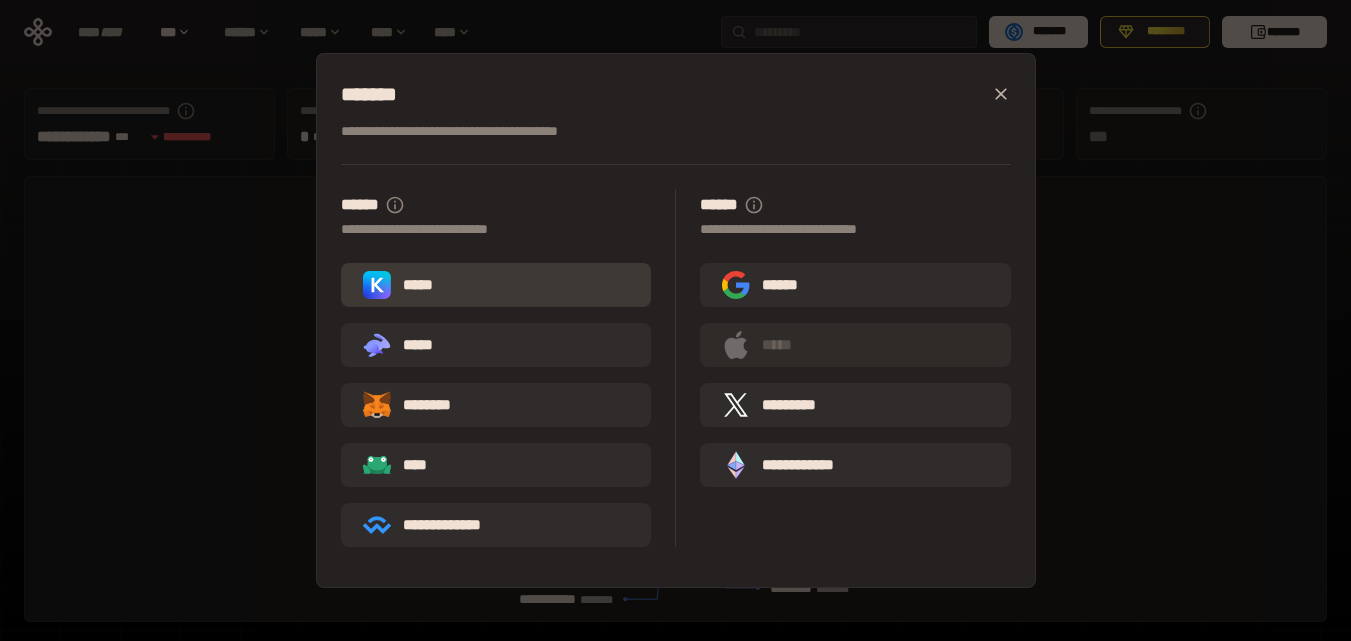 click on "*****" at bounding box center [402, 285] 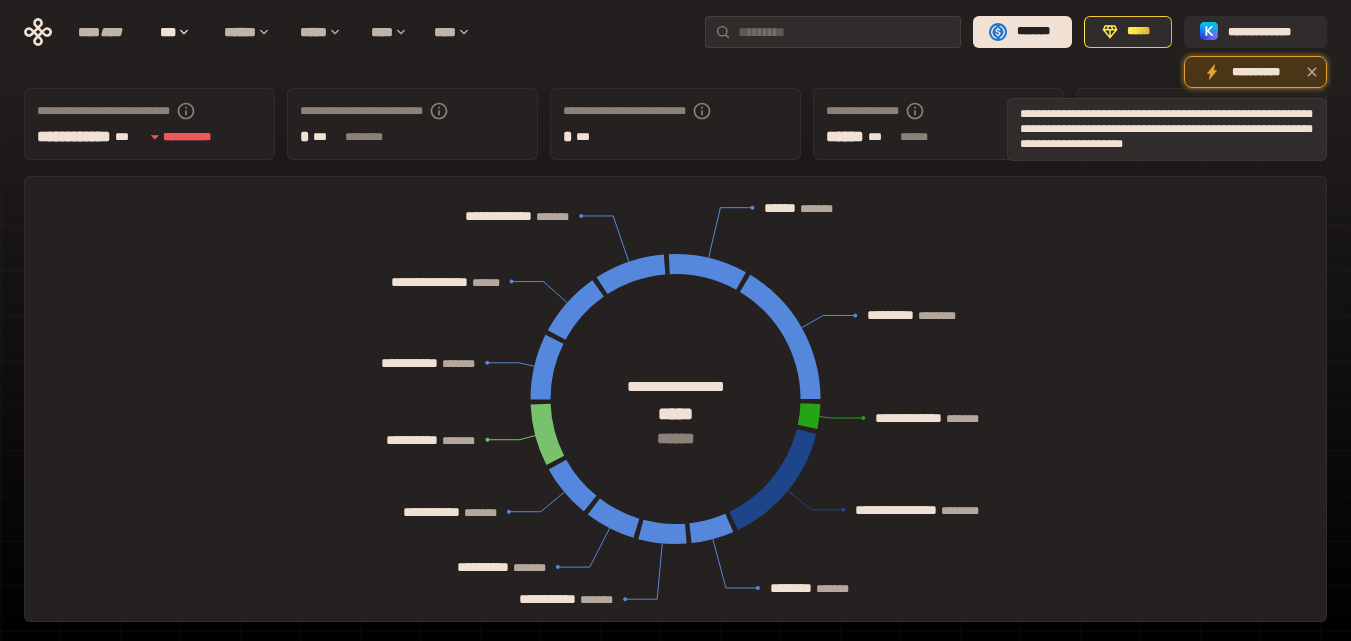 click 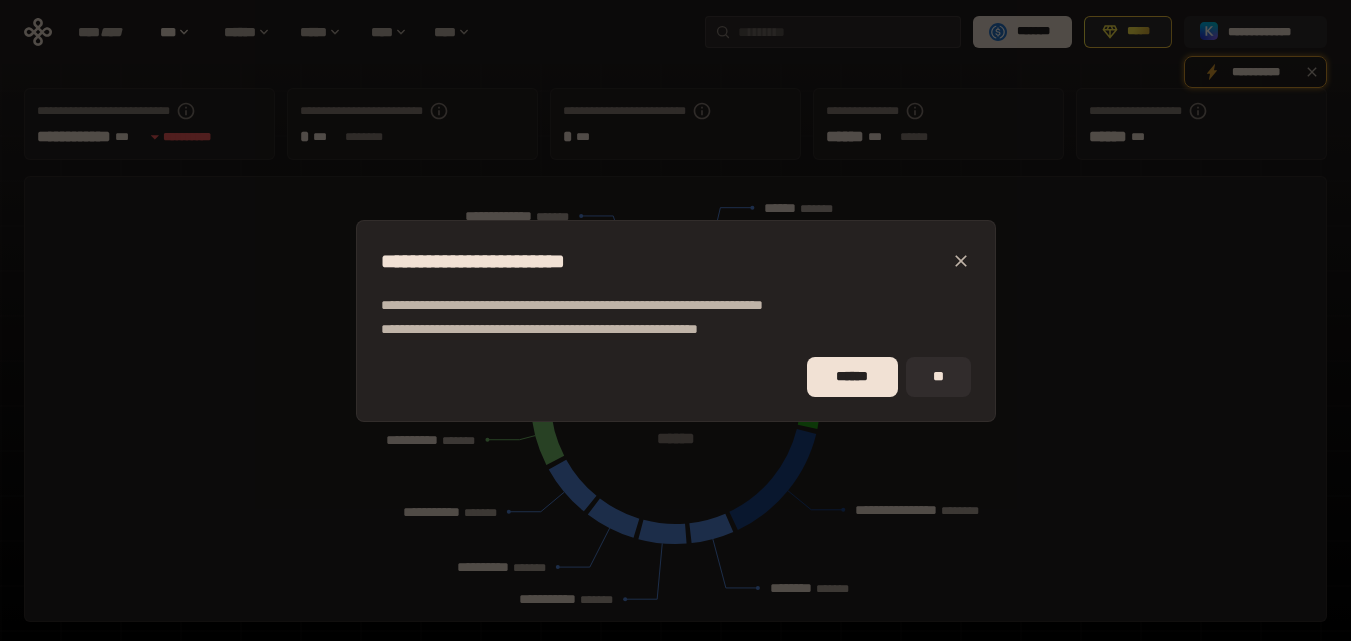 click on "**" at bounding box center [938, 377] 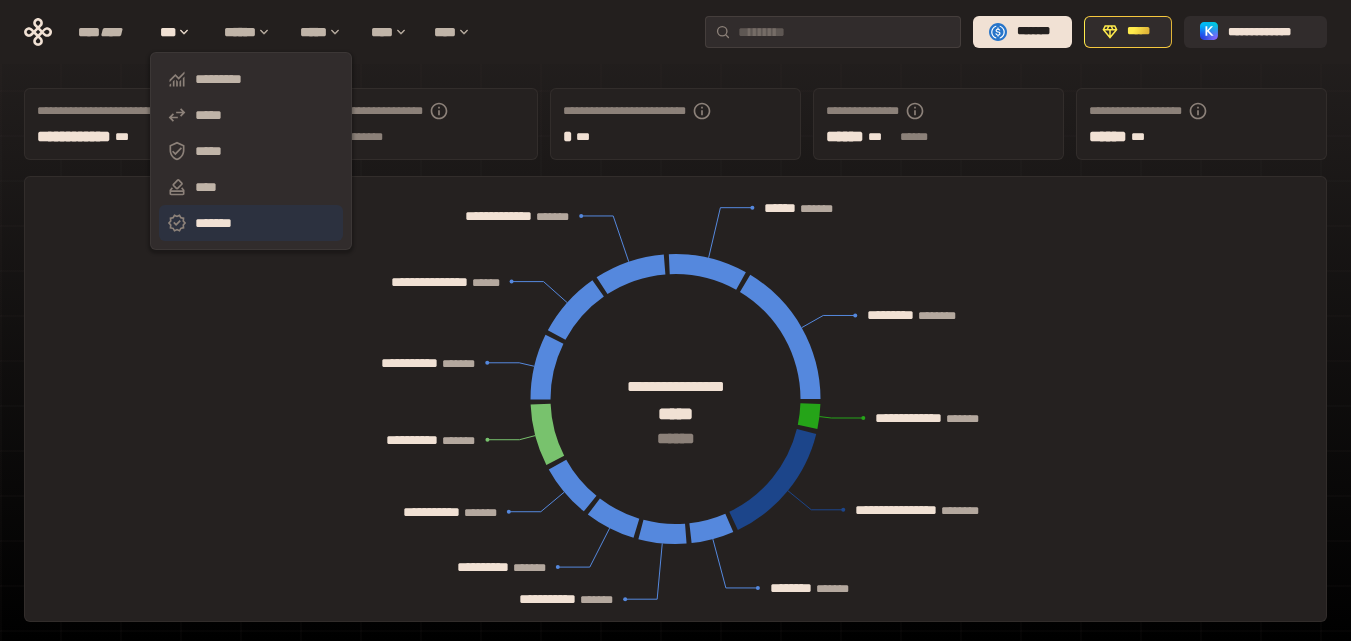 click on "*******" at bounding box center [251, 223] 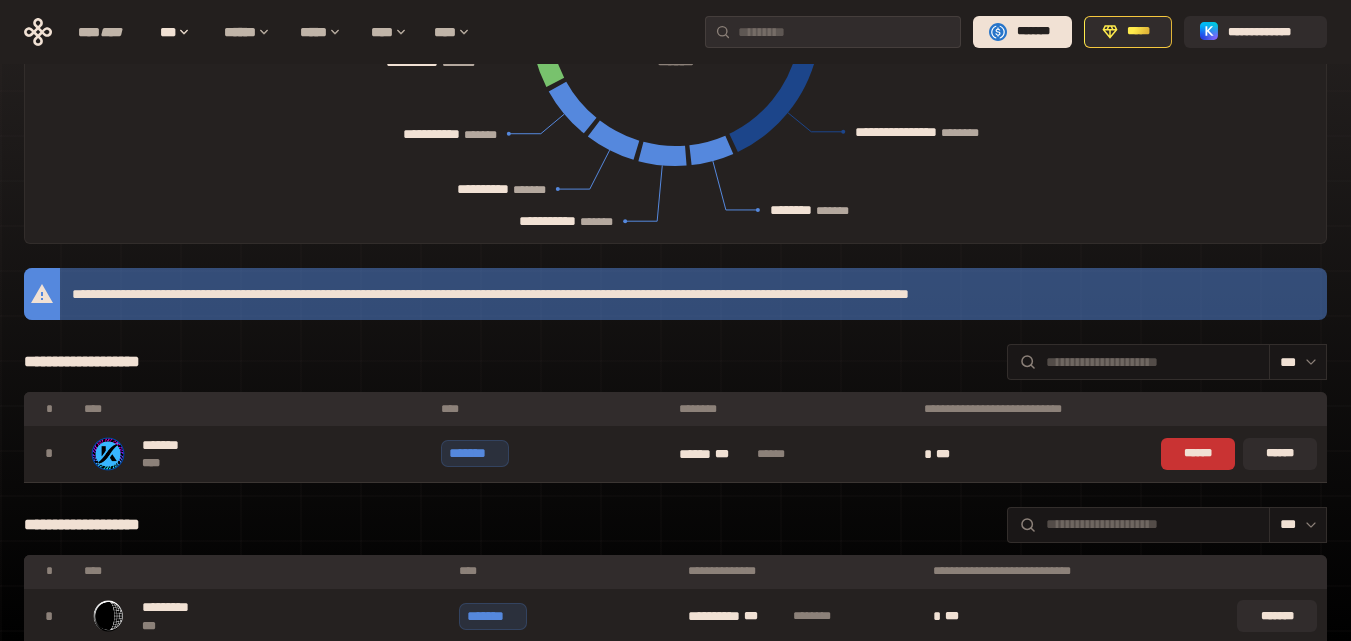 scroll, scrollTop: 400, scrollLeft: 0, axis: vertical 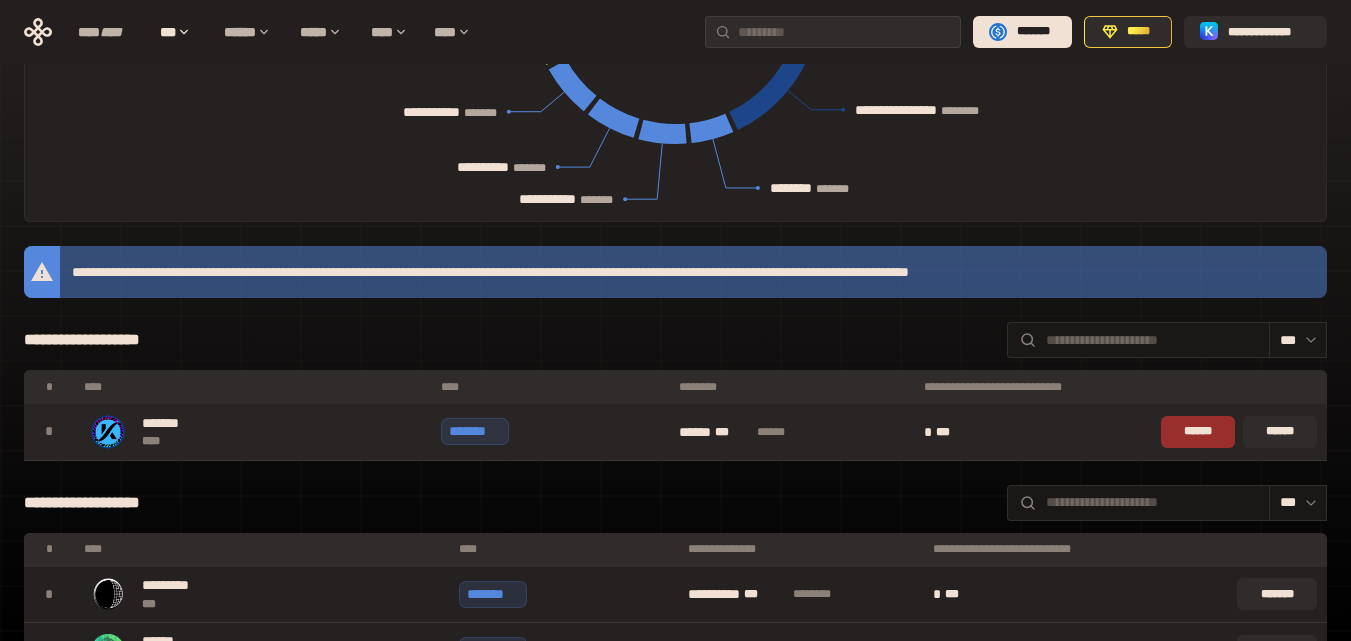 click on "******" at bounding box center [1198, 432] 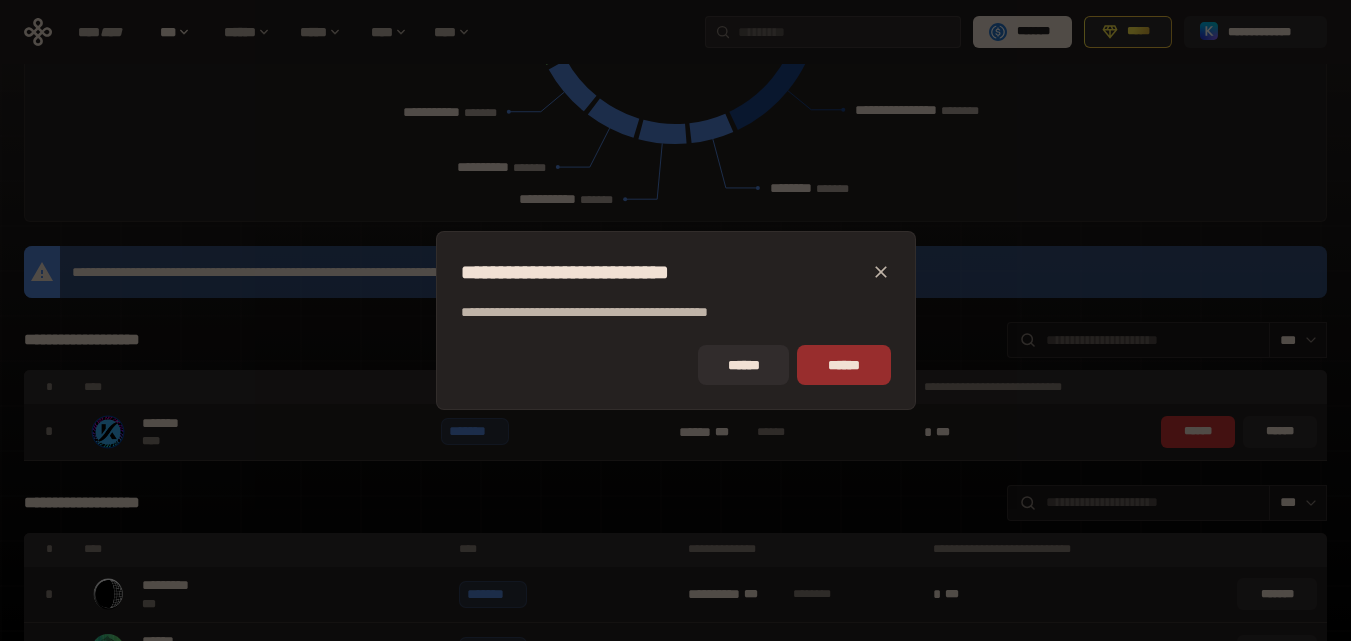 click on "******" at bounding box center [843, 365] 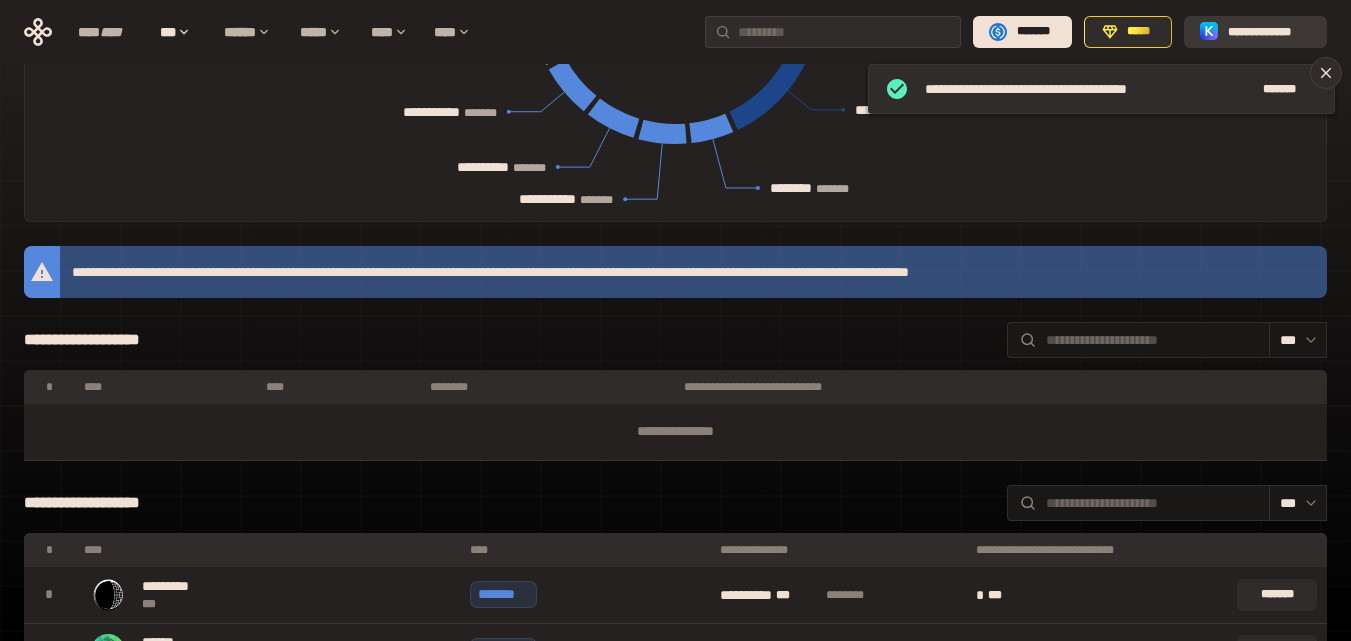 click on "**********" at bounding box center [1255, 32] 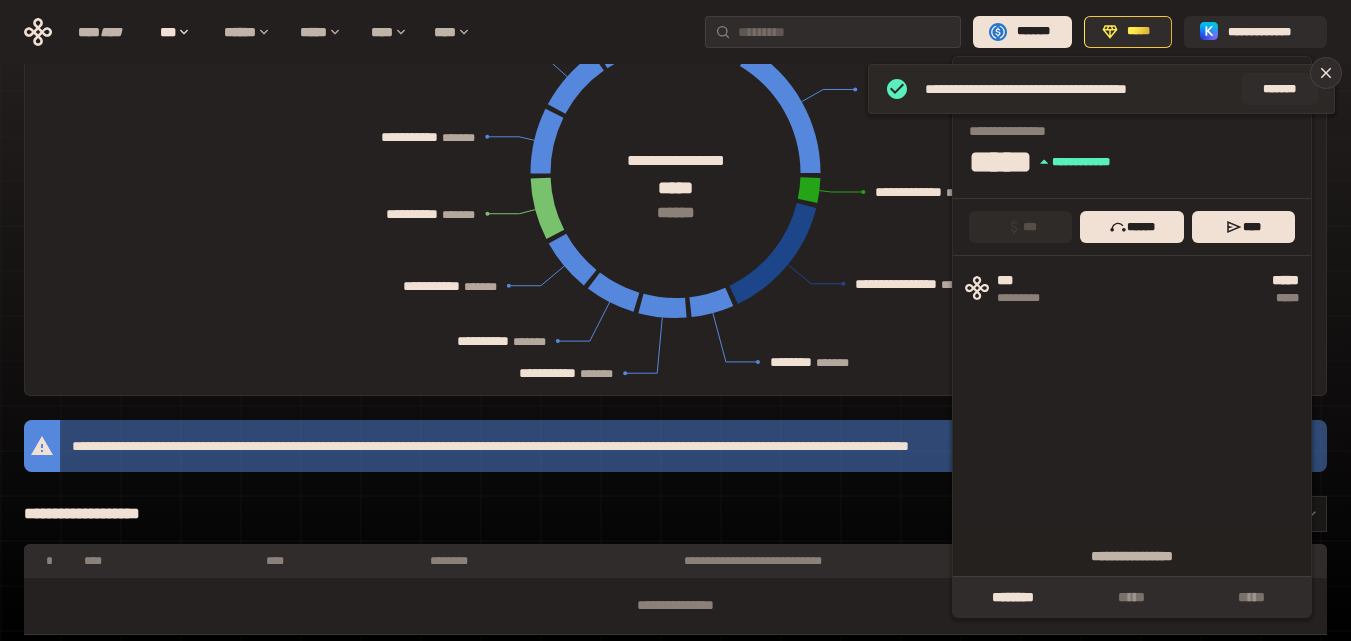 scroll, scrollTop: 200, scrollLeft: 0, axis: vertical 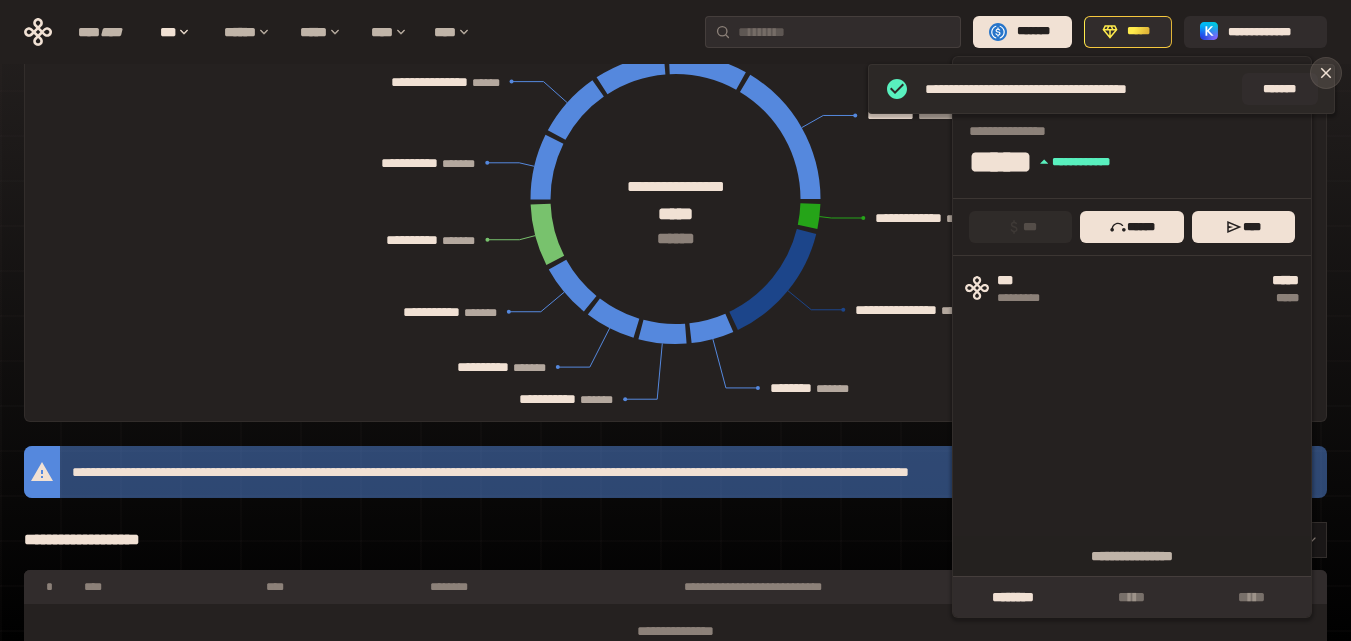 click 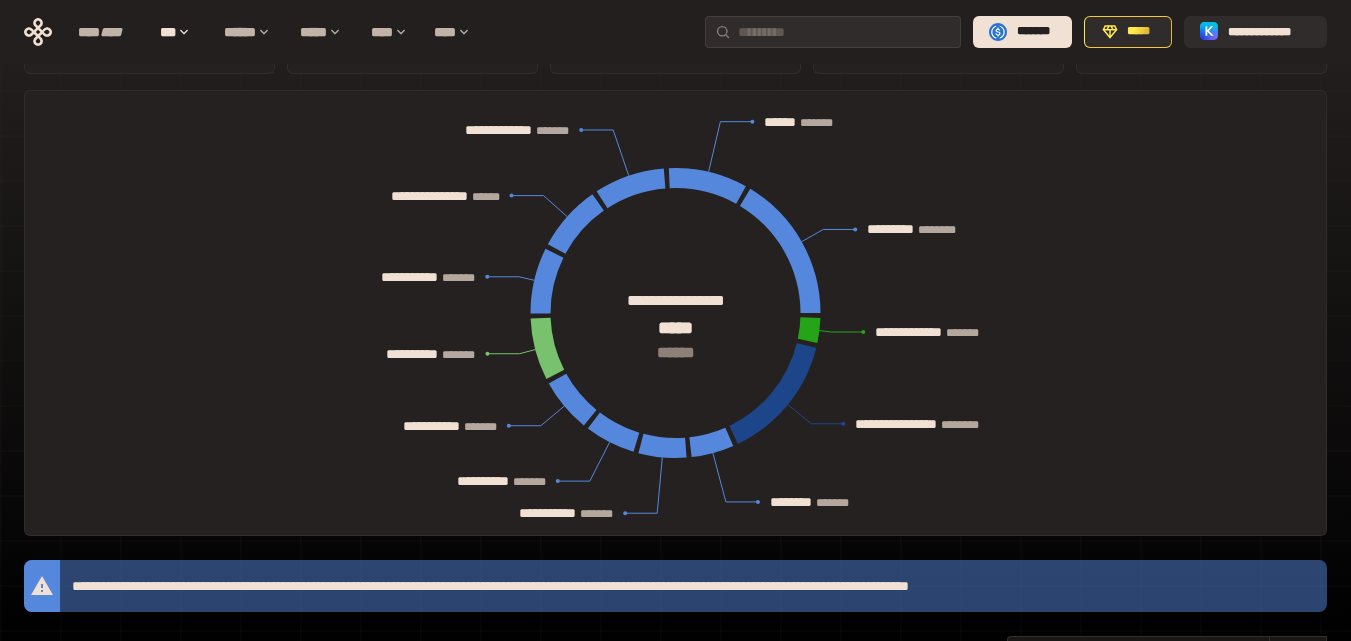 scroll, scrollTop: 0, scrollLeft: 0, axis: both 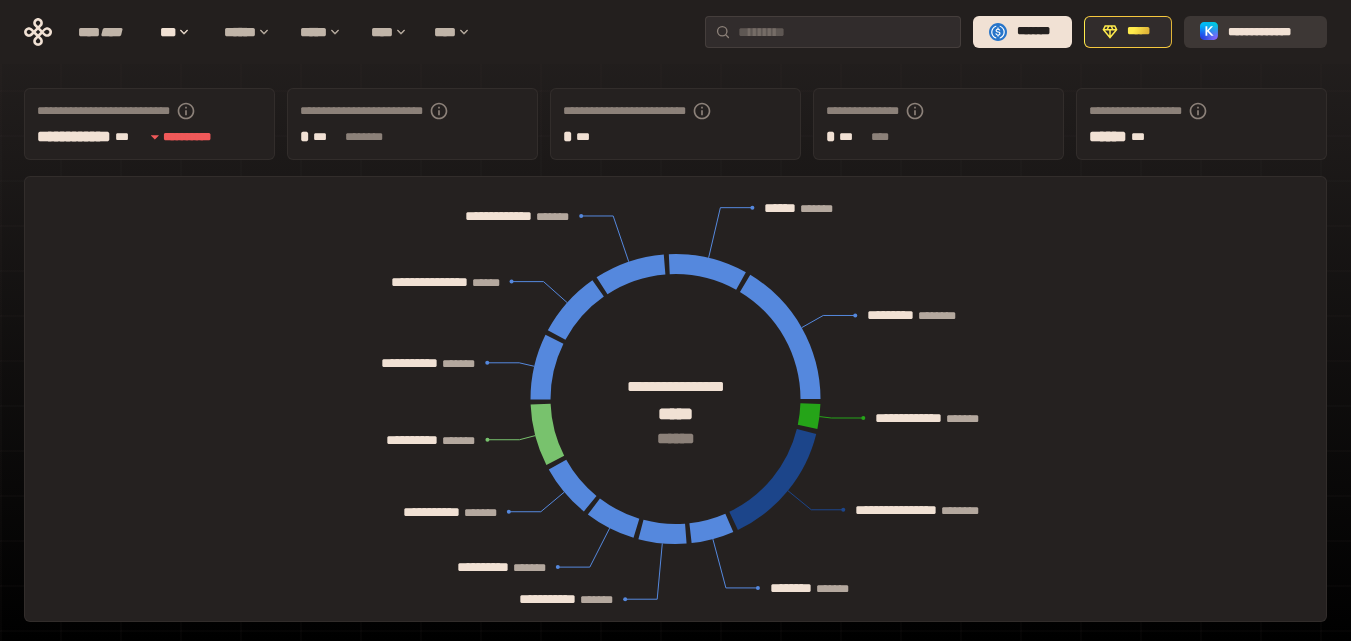 click on "**********" at bounding box center (1269, 32) 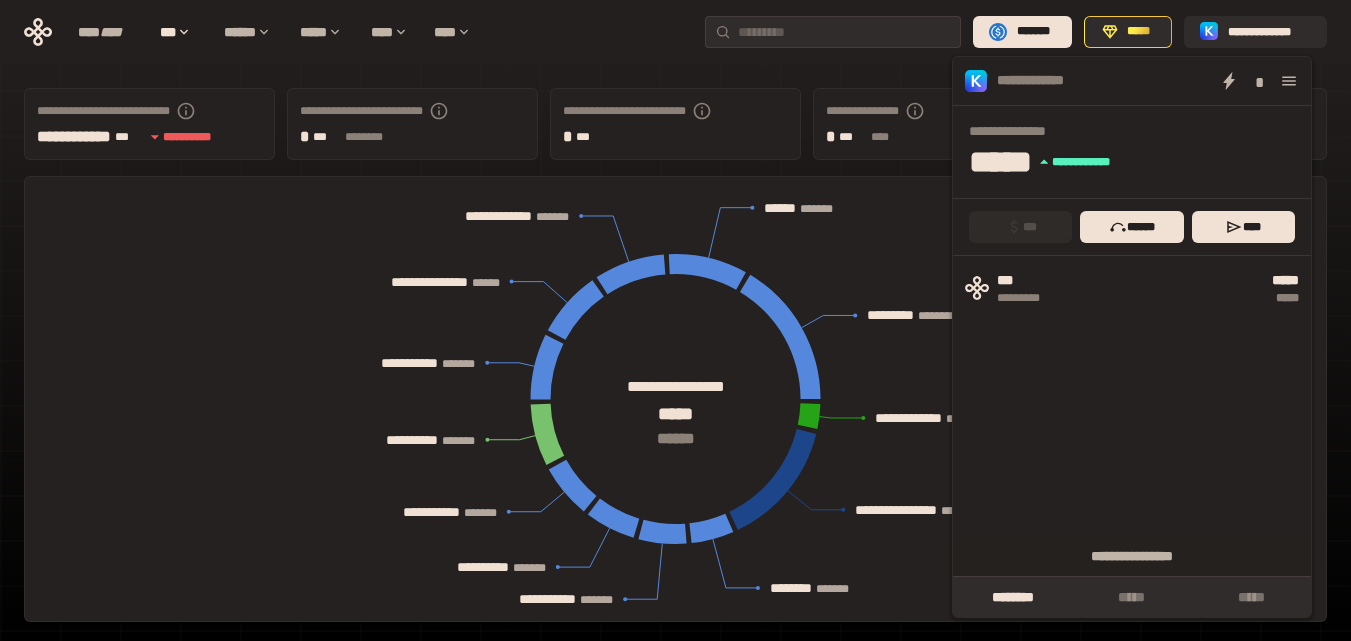 click 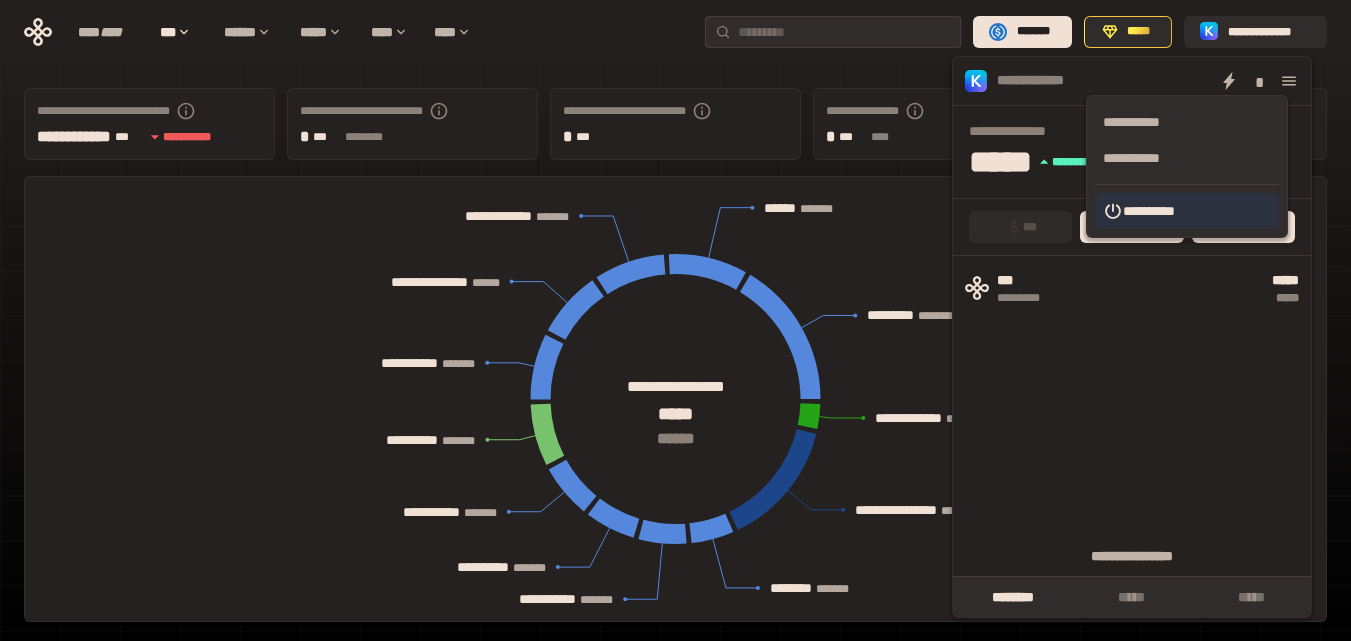 click on "**********" at bounding box center (1187, 211) 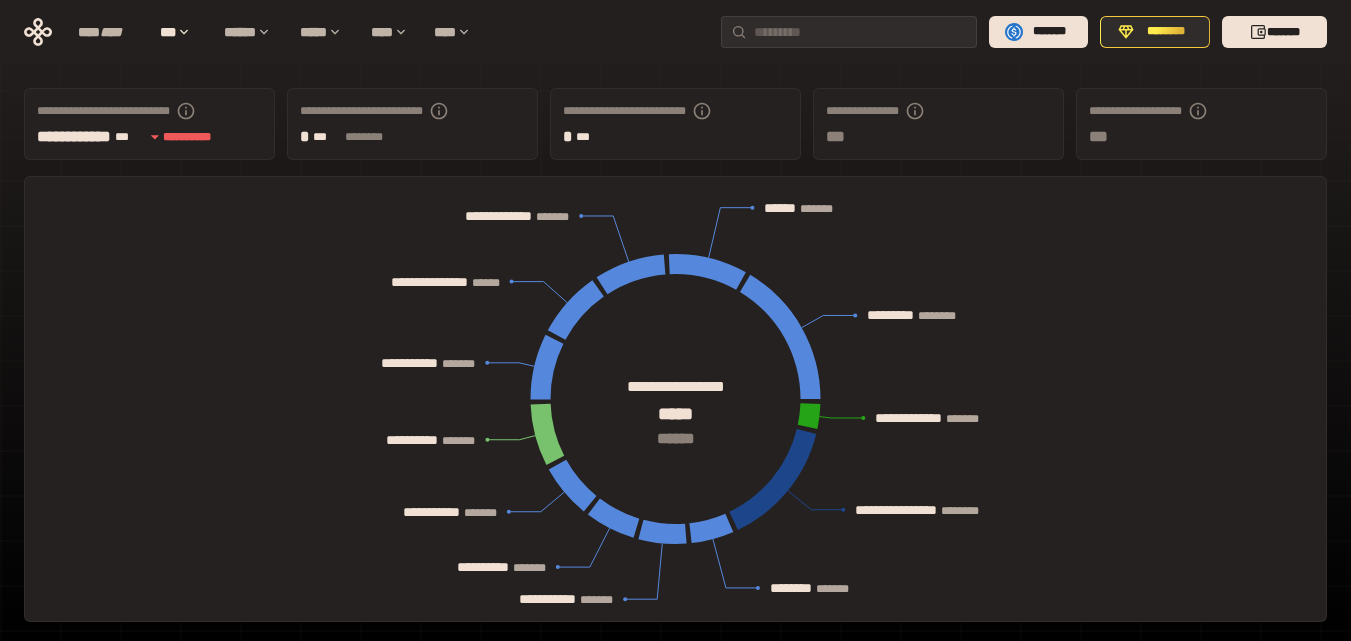 click on "**********" at bounding box center (675, 1238) 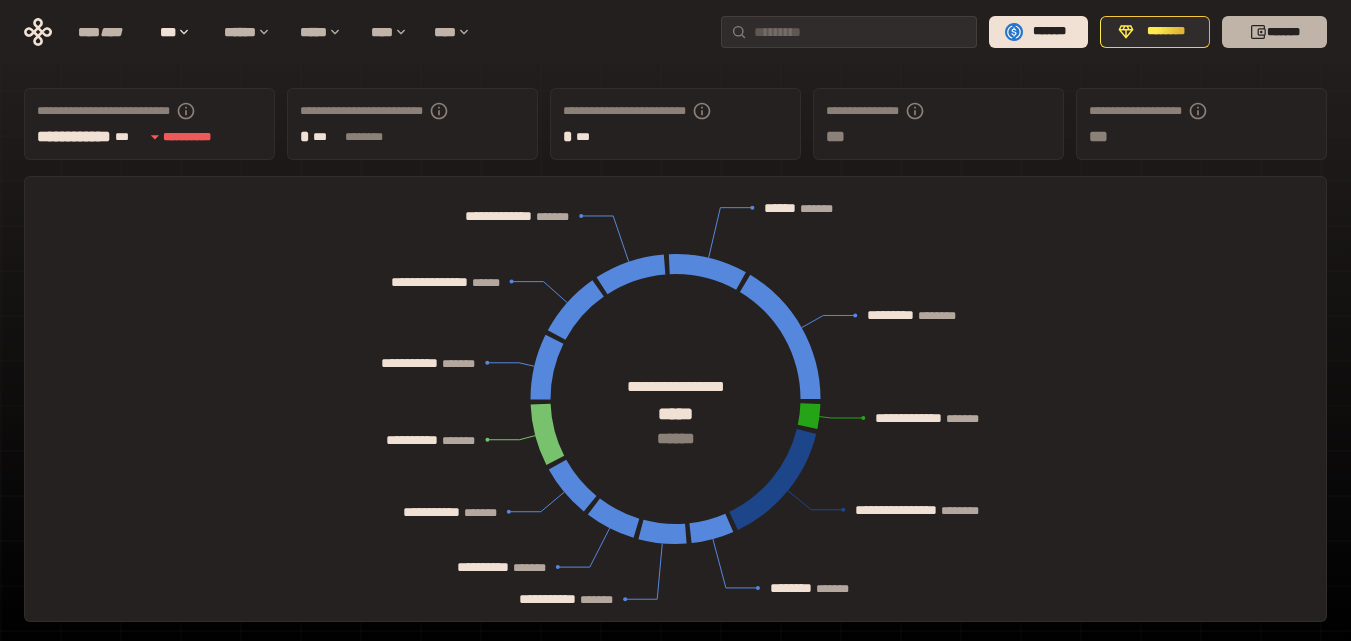click on "*******" at bounding box center [1274, 32] 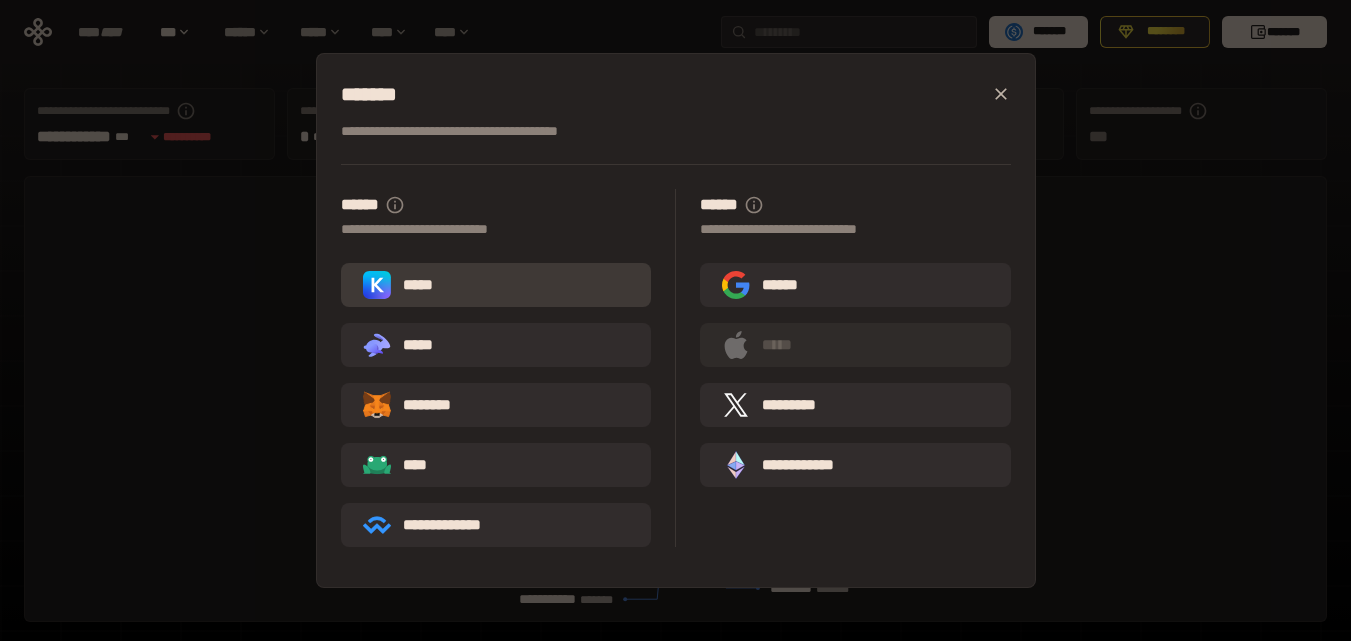 click on "*****" at bounding box center (402, 285) 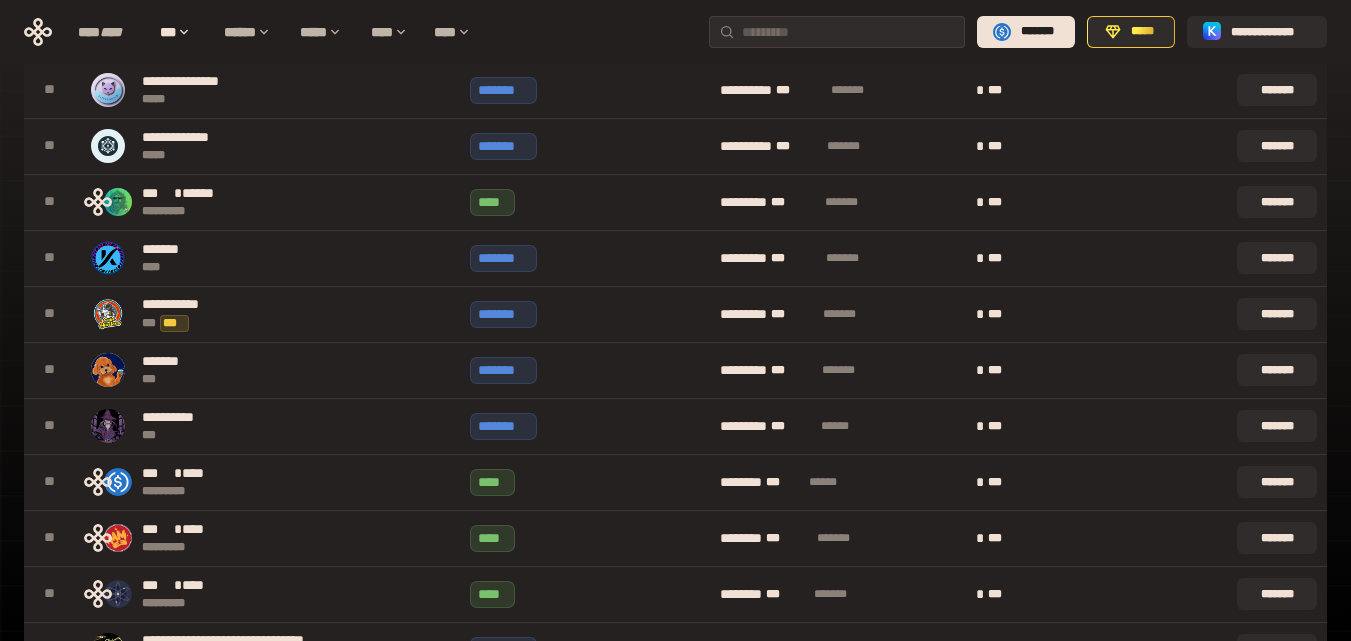 scroll, scrollTop: 0, scrollLeft: 0, axis: both 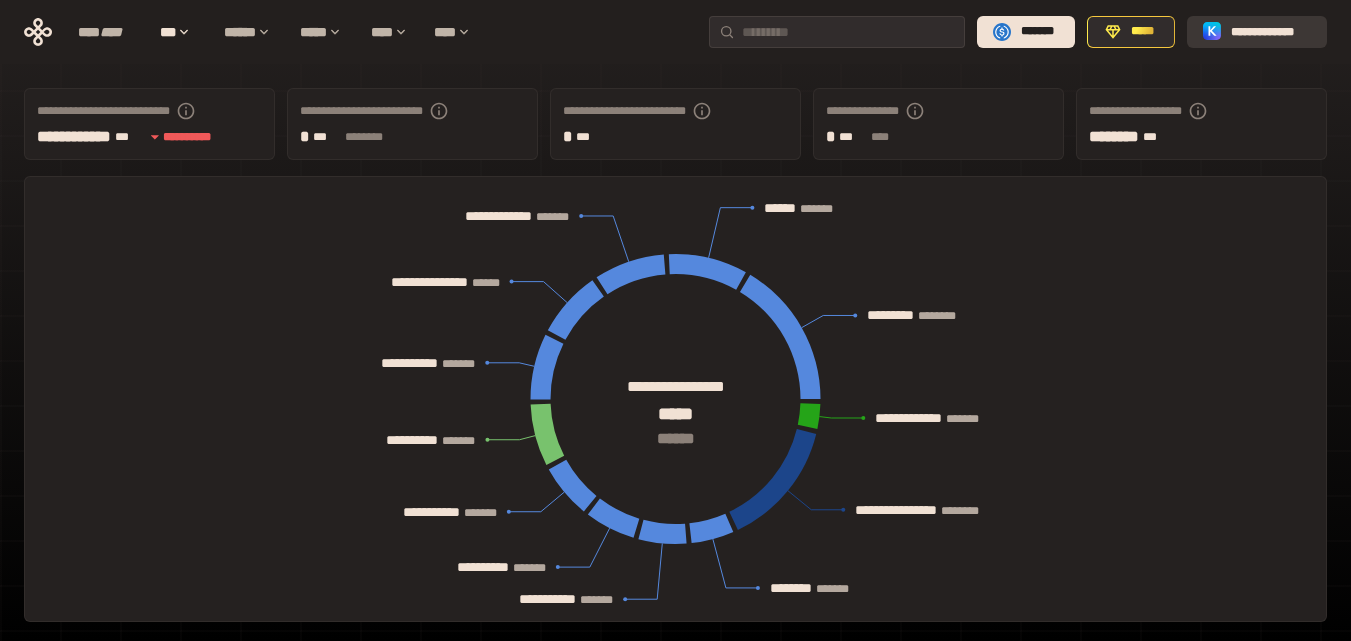 click on "**********" at bounding box center (1271, 32) 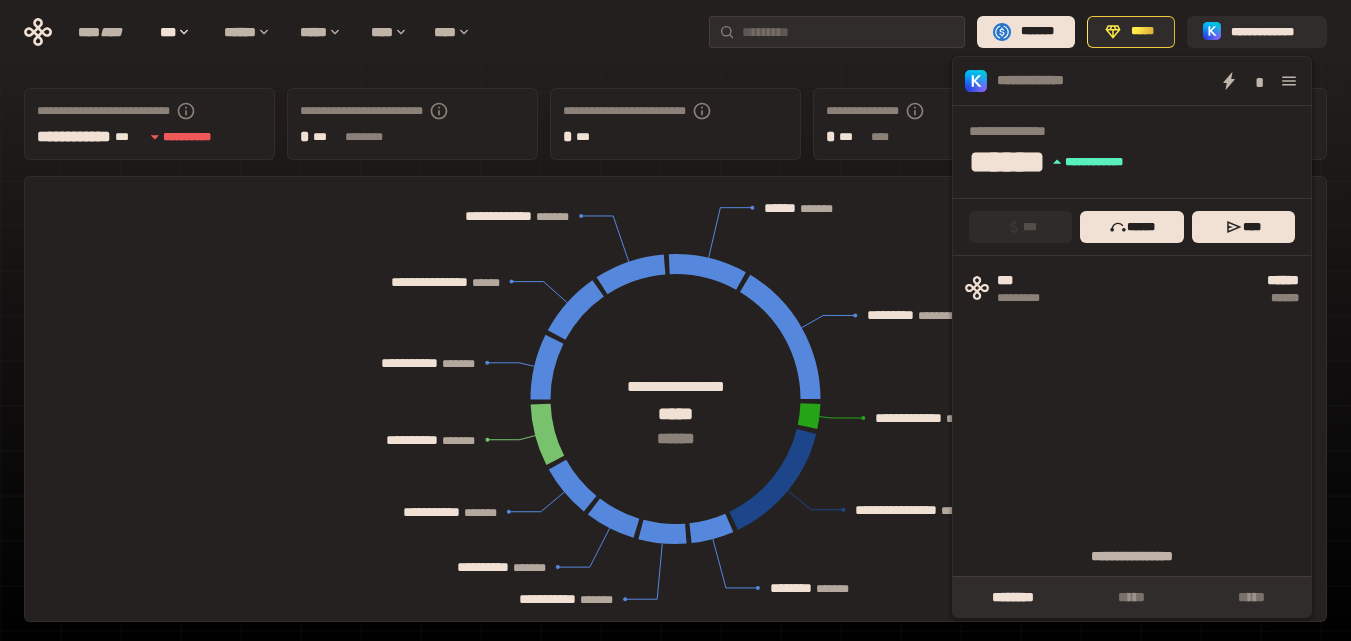 click 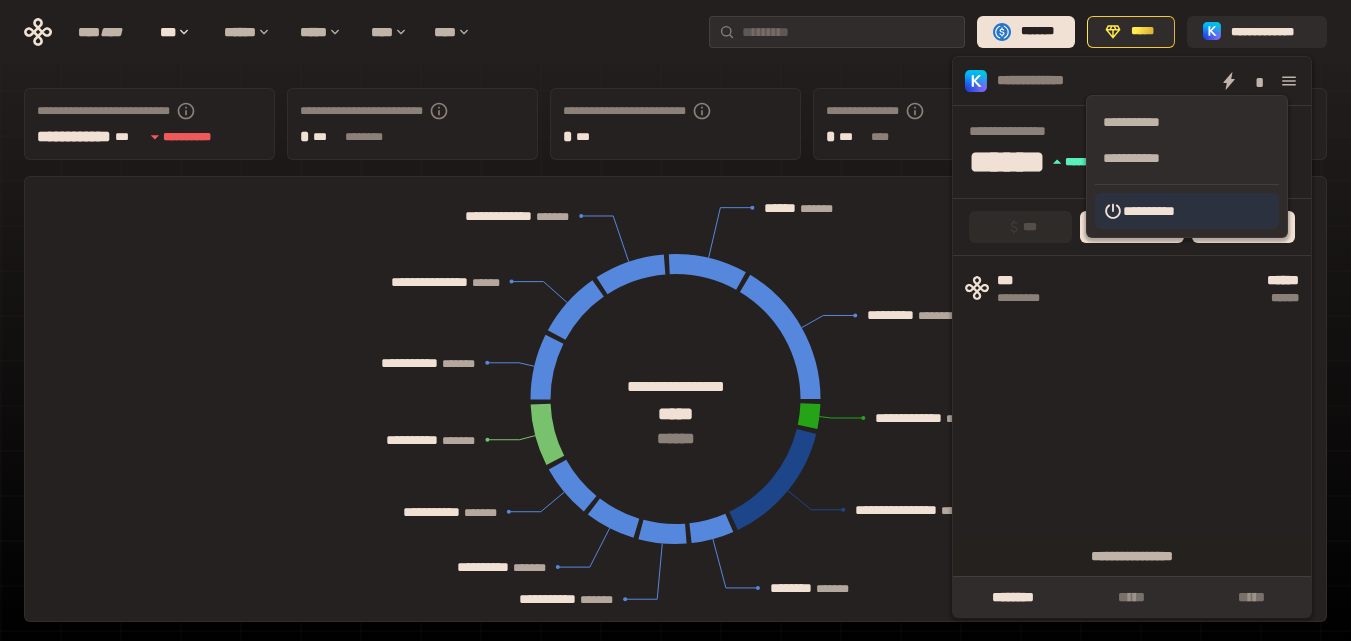 click on "**********" at bounding box center [1187, 211] 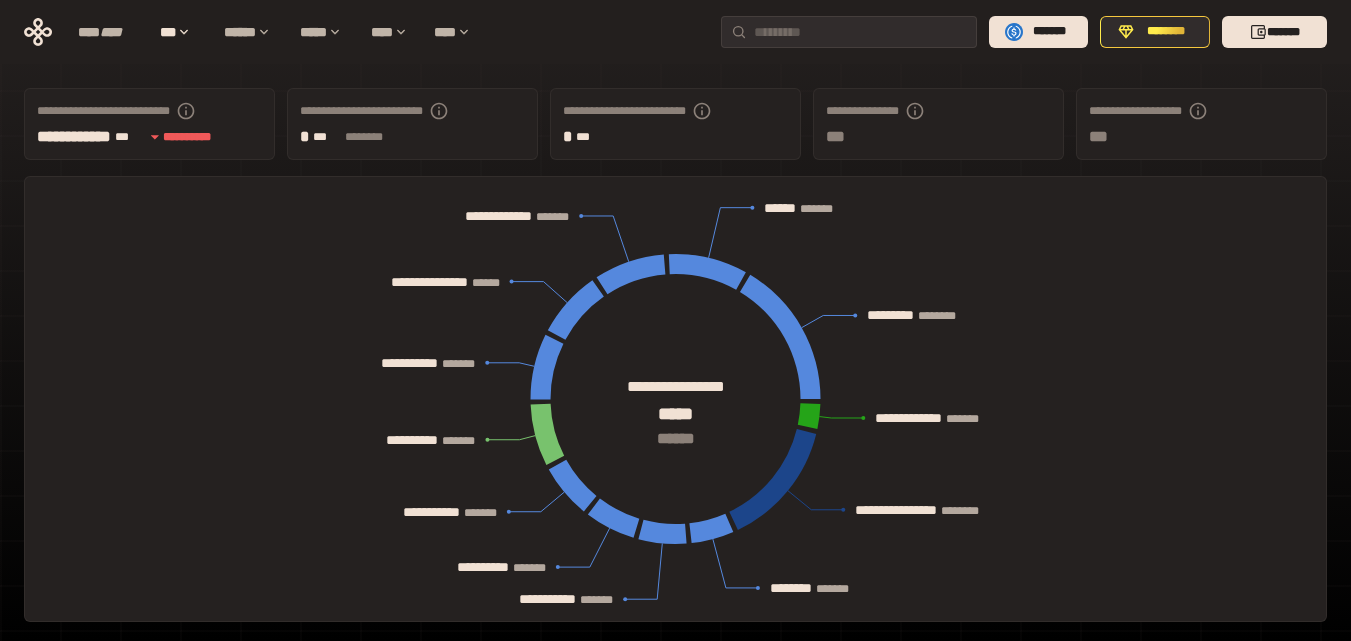 click on "**** ****   ***   ******   *****   ****   ****   ******* ******** *******" at bounding box center [675, 32] 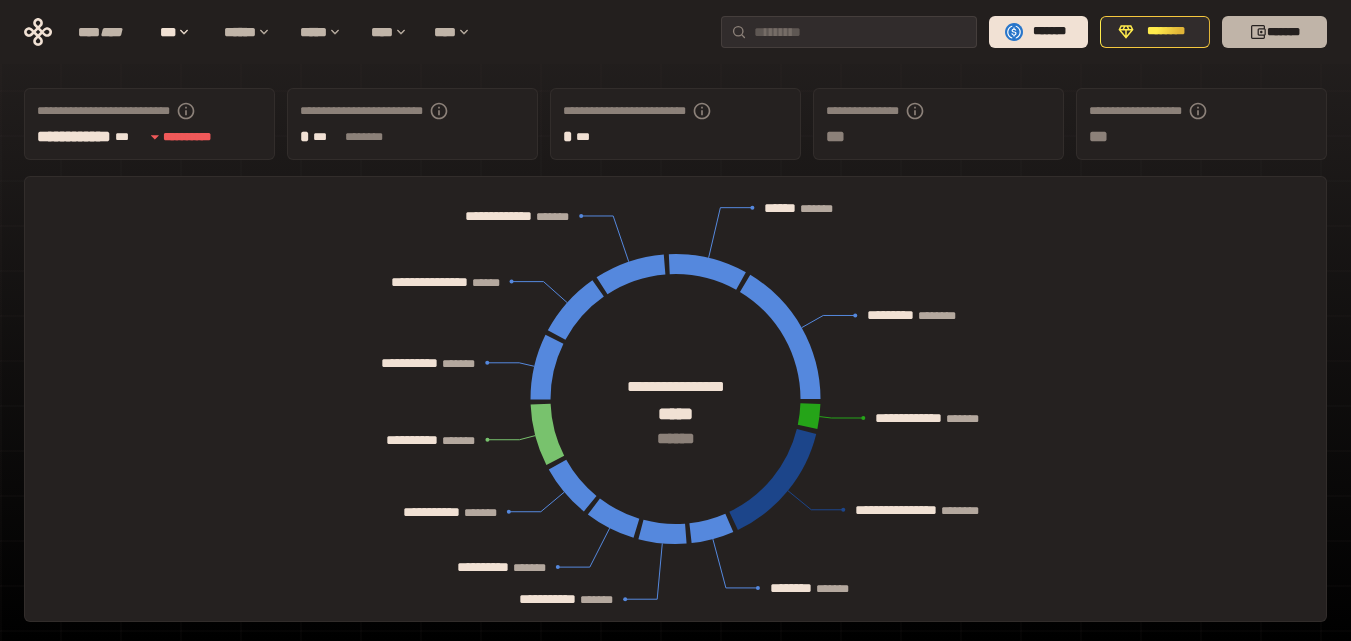 click on "*******" at bounding box center [1274, 32] 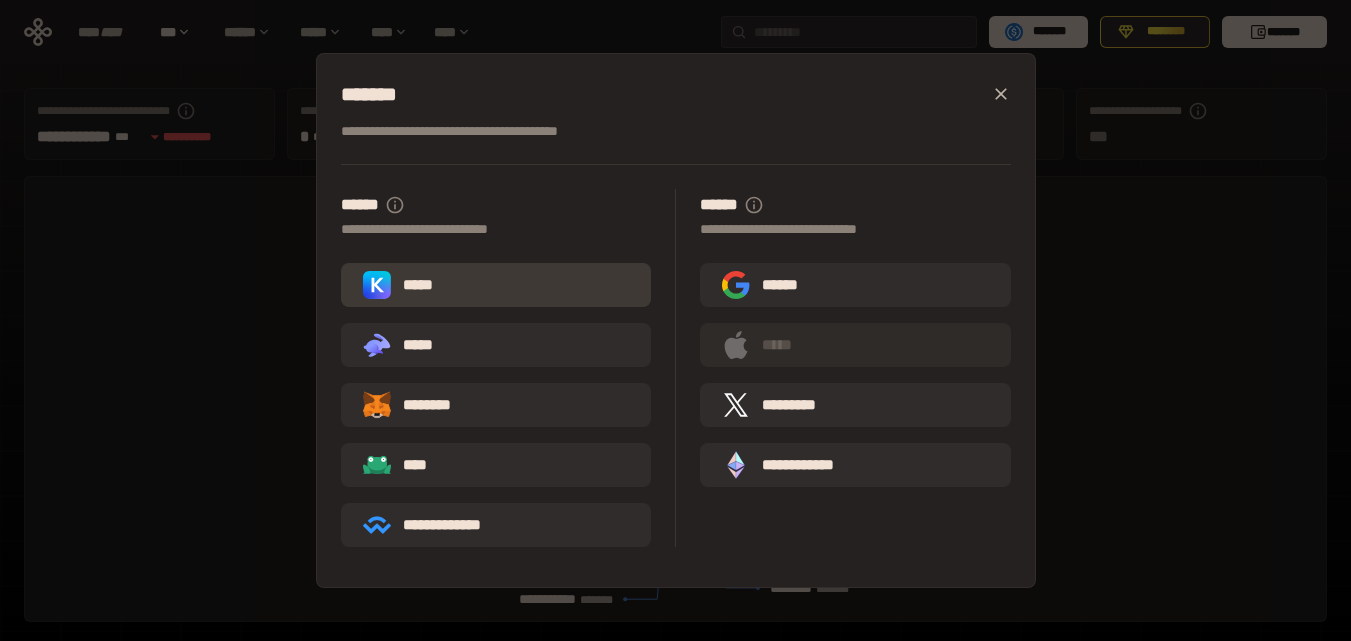 click on "*****" at bounding box center (402, 285) 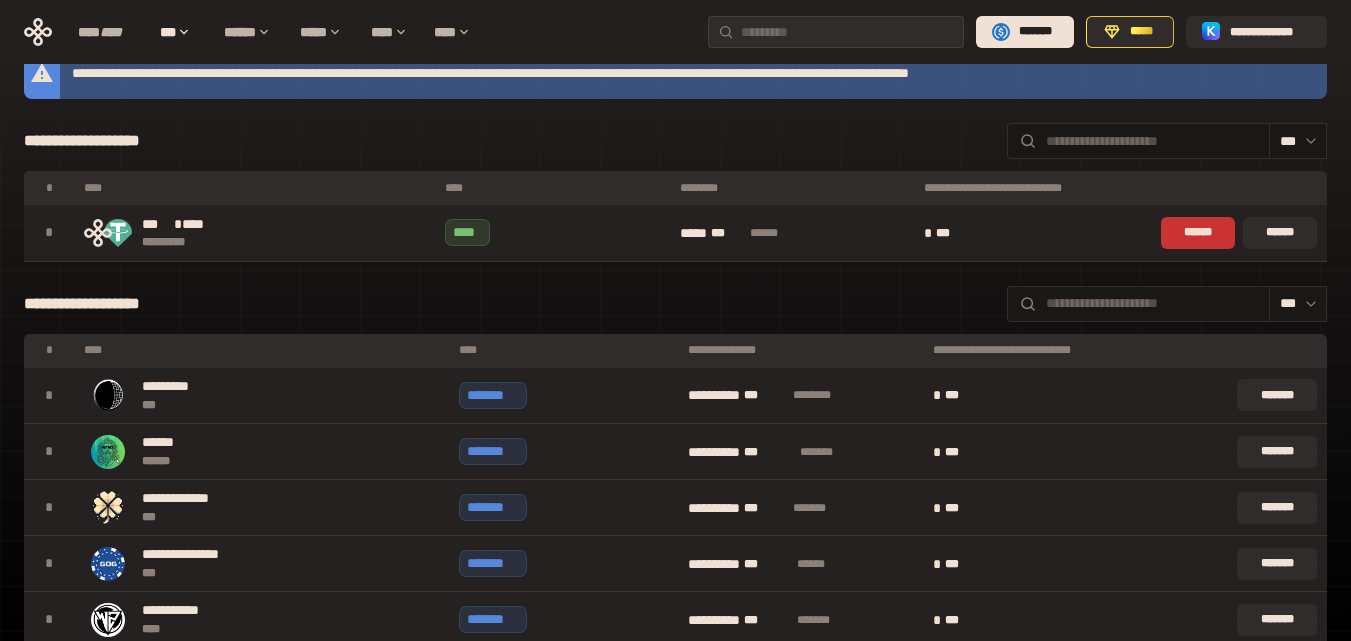 scroll, scrollTop: 567, scrollLeft: 0, axis: vertical 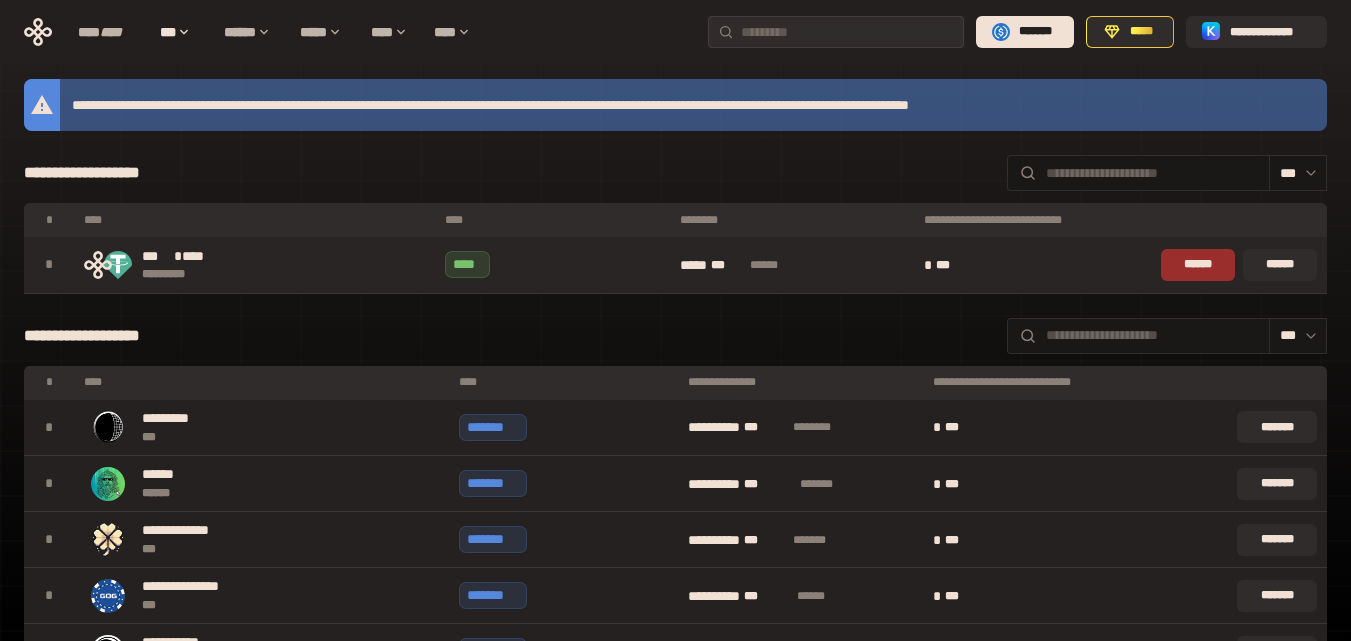 click on "******" at bounding box center (1198, 265) 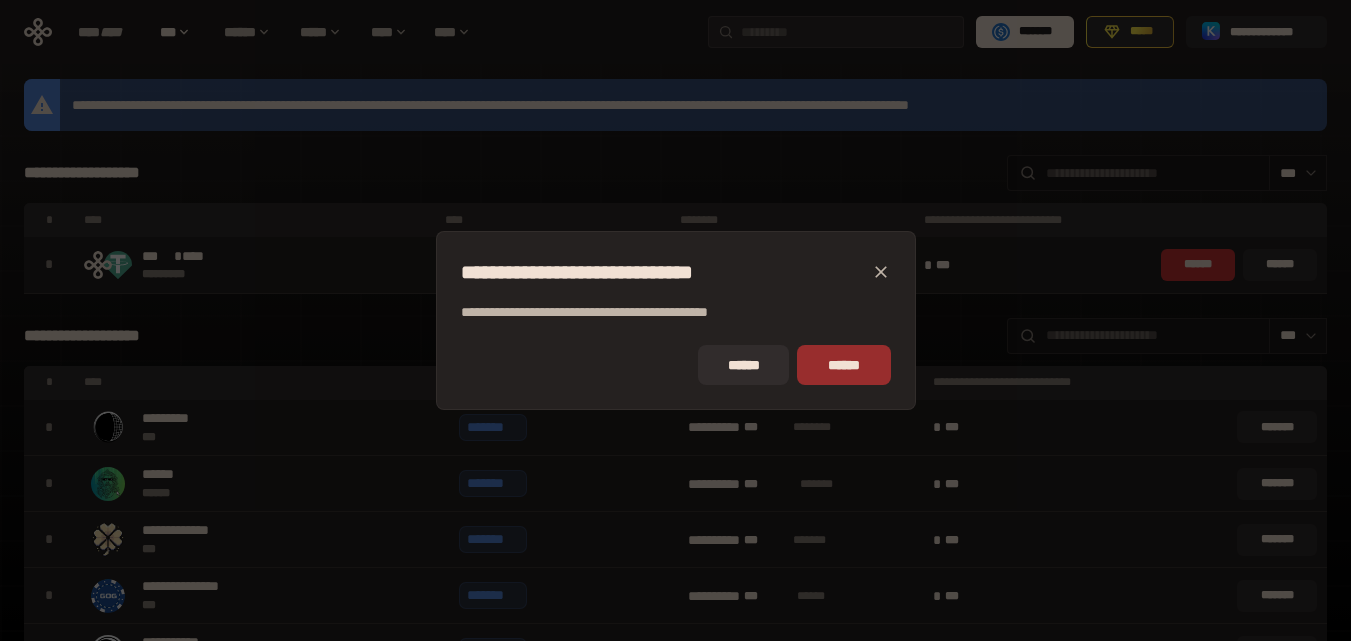 click on "******" at bounding box center [843, 365] 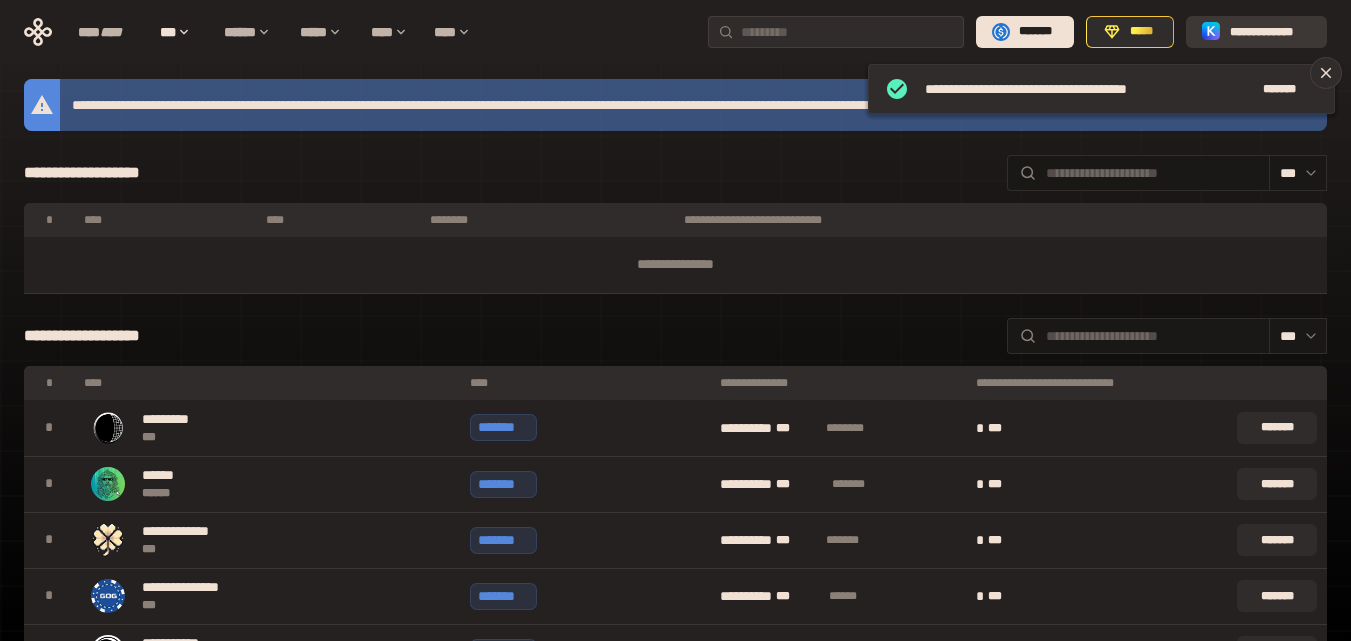 click on "**********" at bounding box center (1270, 32) 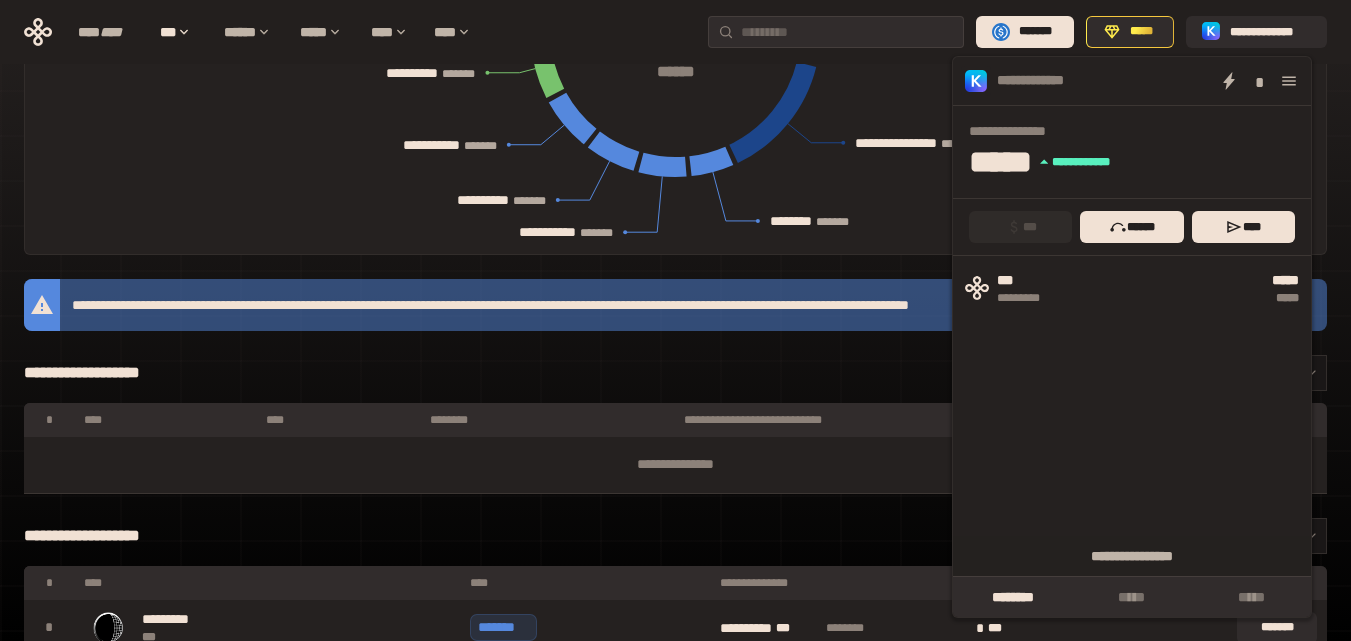 scroll, scrollTop: 167, scrollLeft: 0, axis: vertical 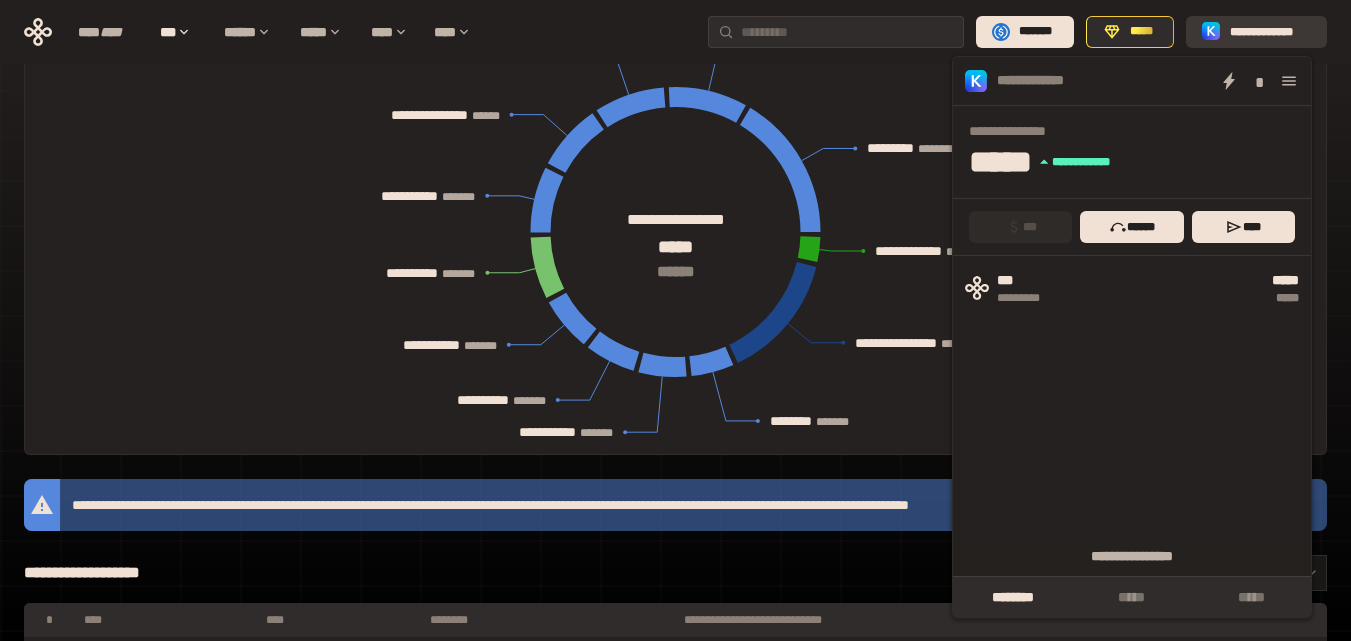 click on "**********" at bounding box center [1270, 32] 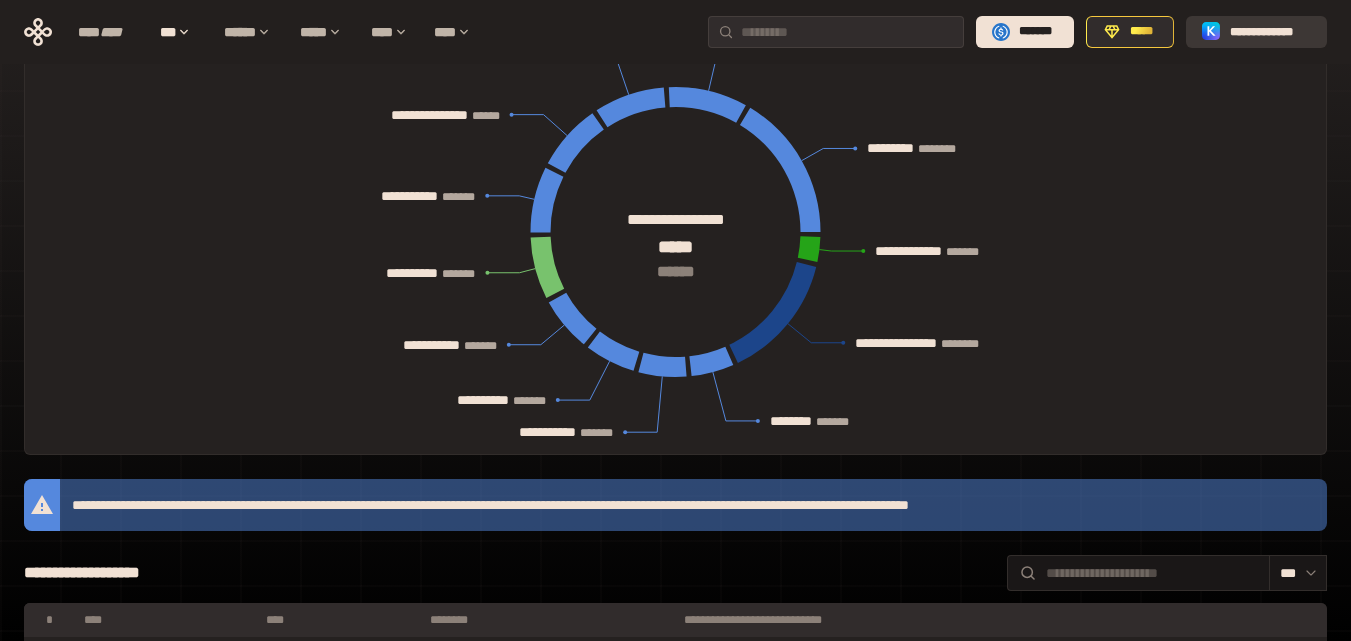 click on "**********" at bounding box center [1270, 32] 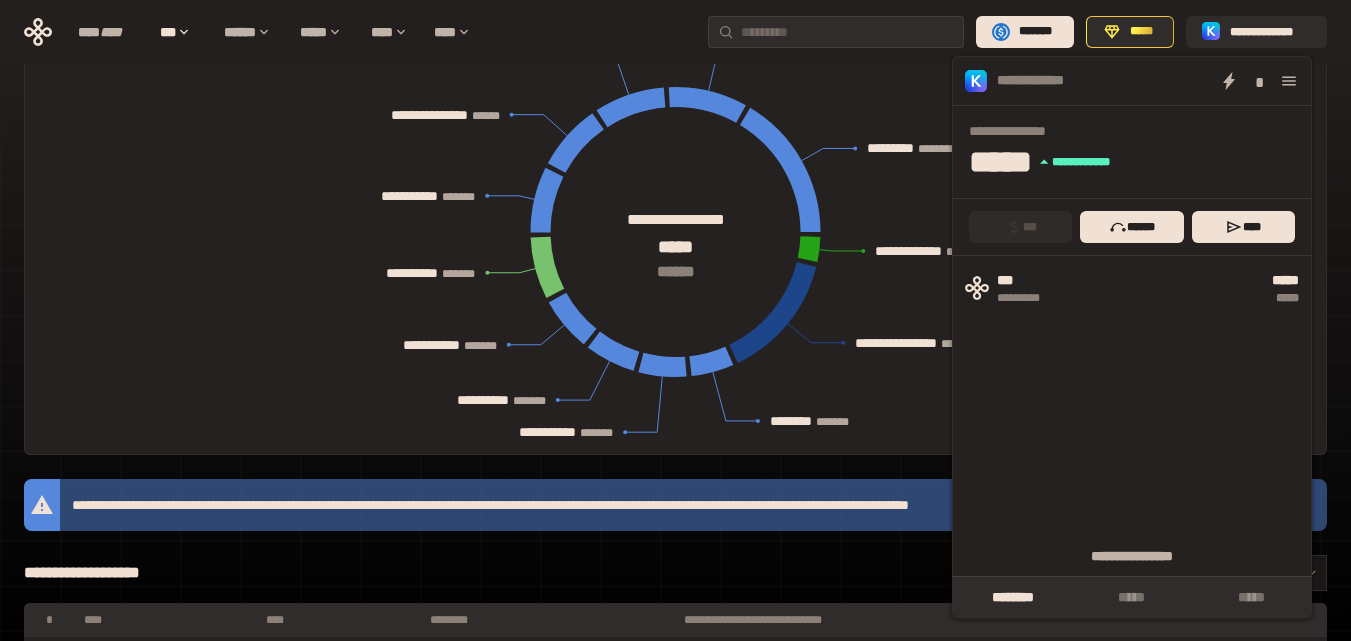click 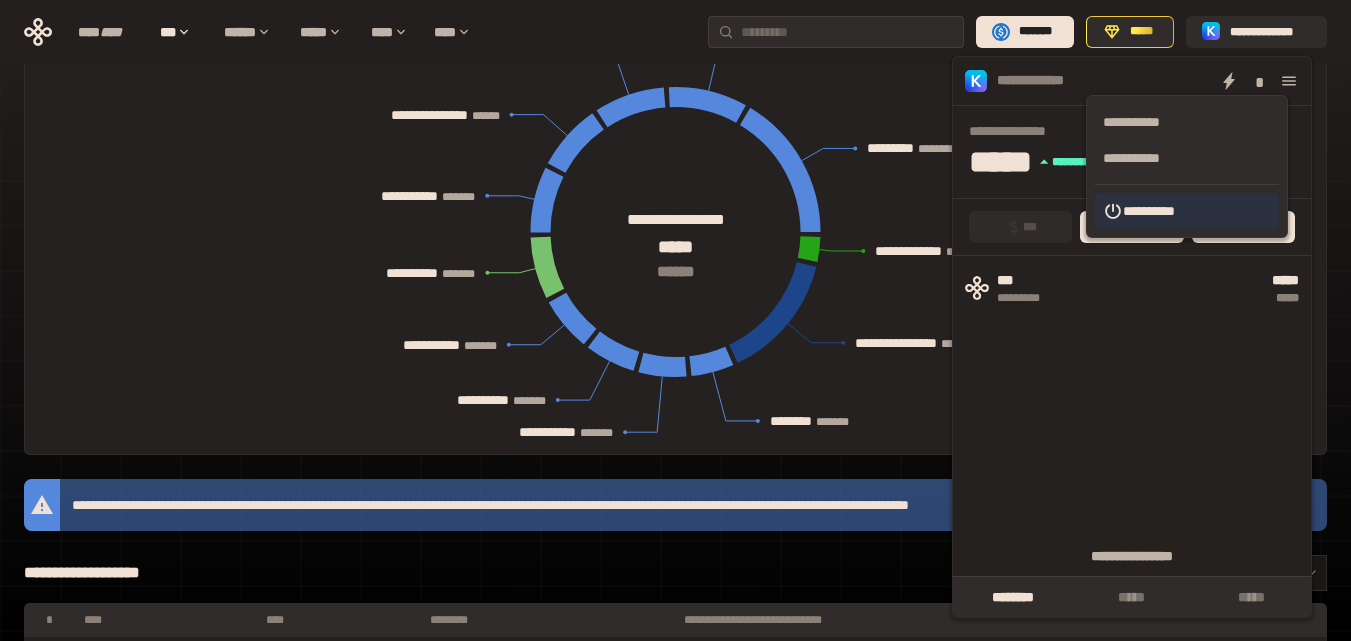 click on "**********" at bounding box center [1187, 211] 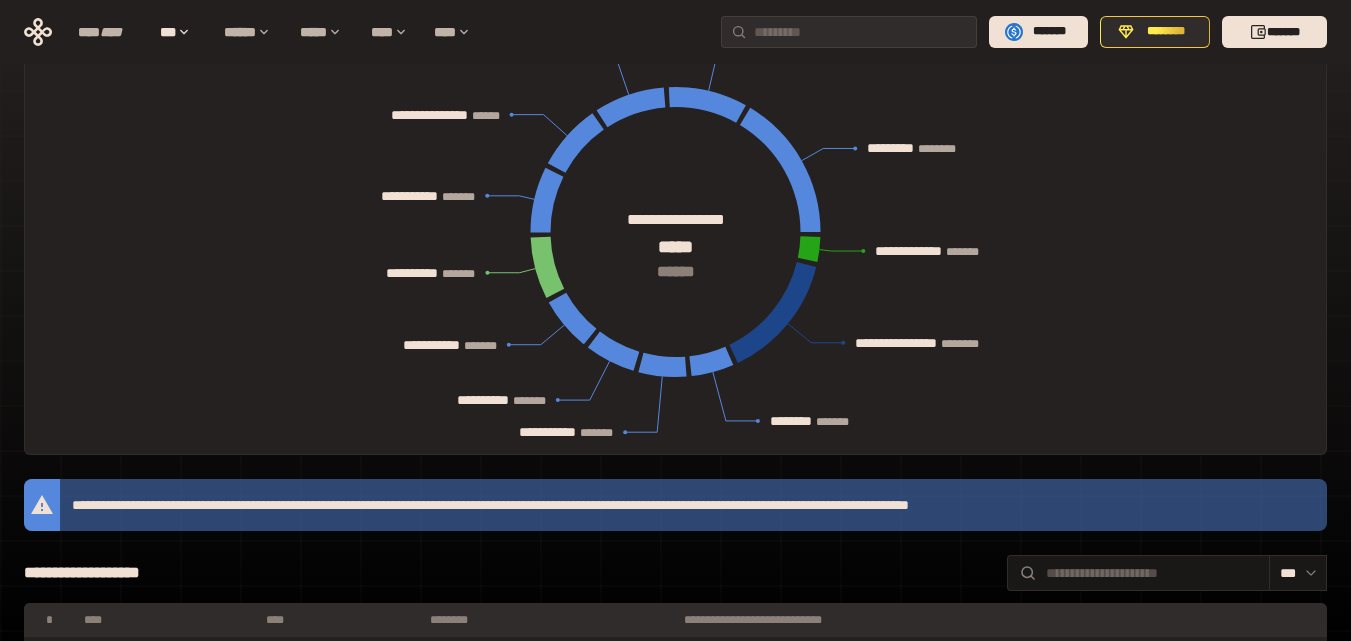 click on "**********" 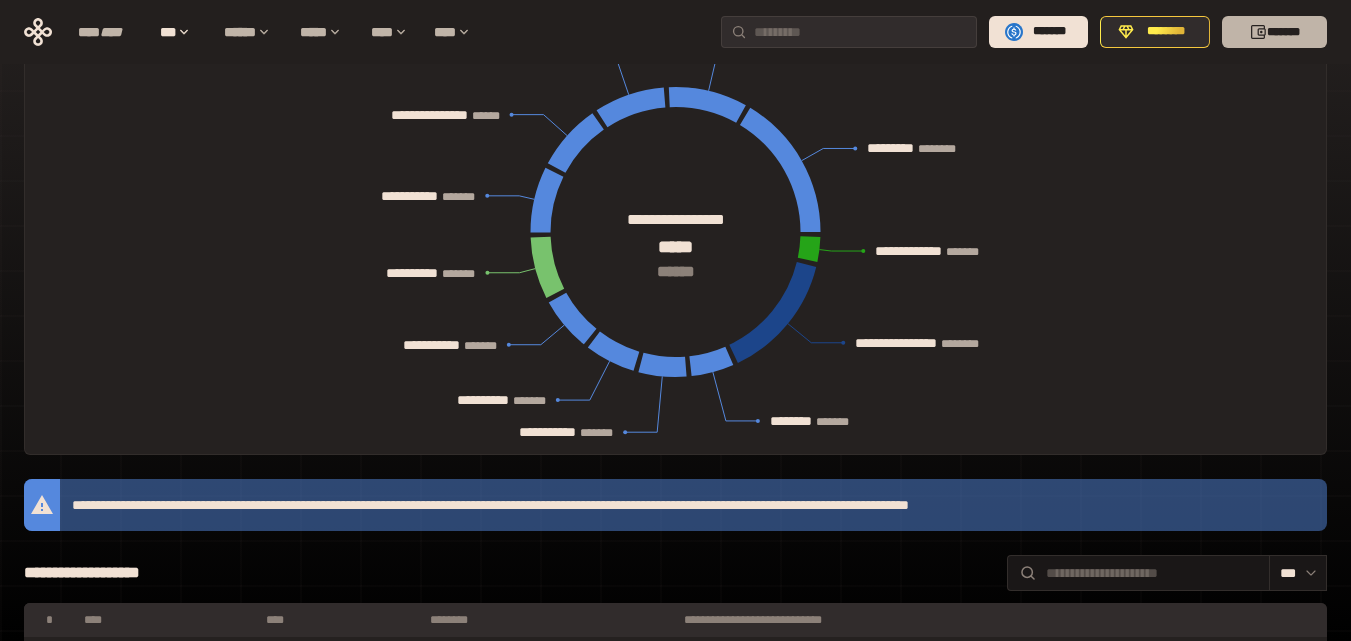 click on "*******" at bounding box center [1274, 32] 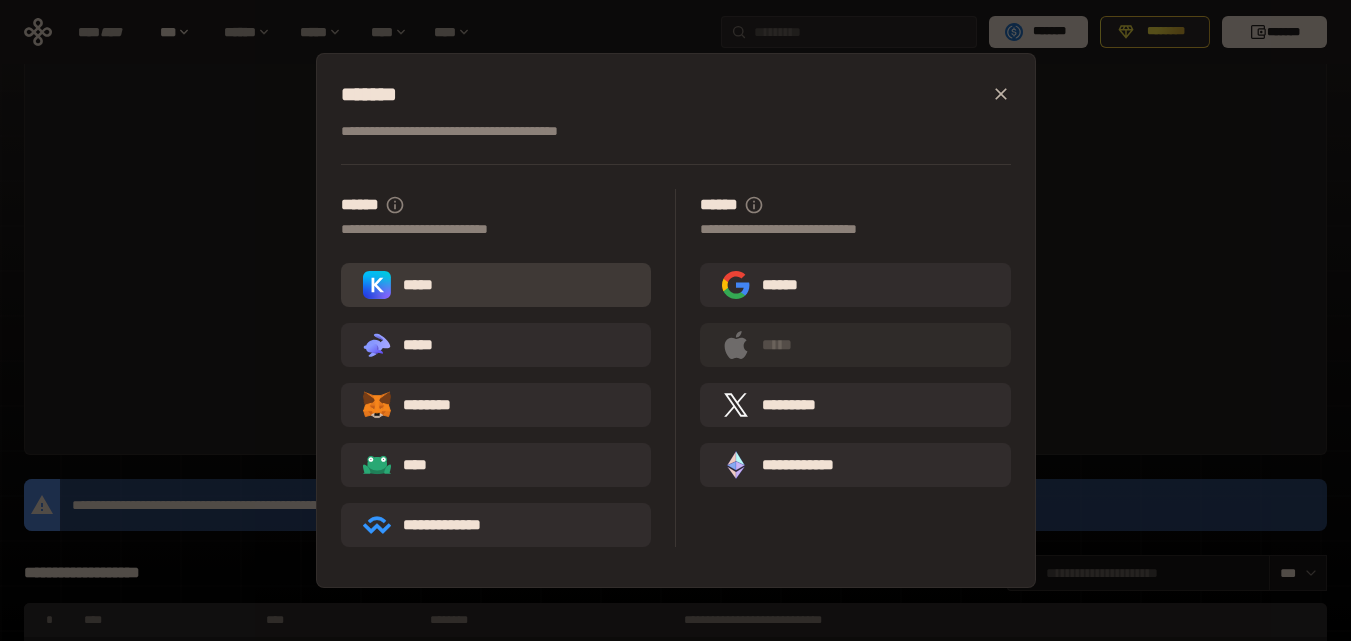 click on "*****" at bounding box center (402, 285) 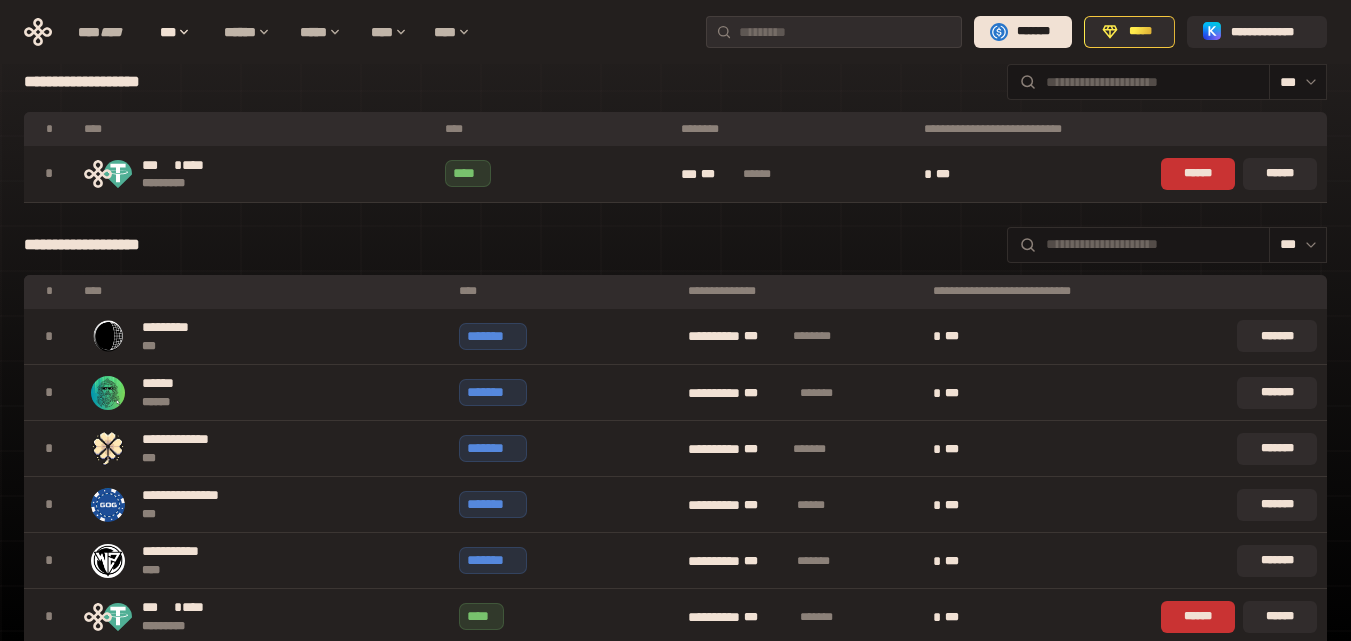 scroll, scrollTop: 664, scrollLeft: 0, axis: vertical 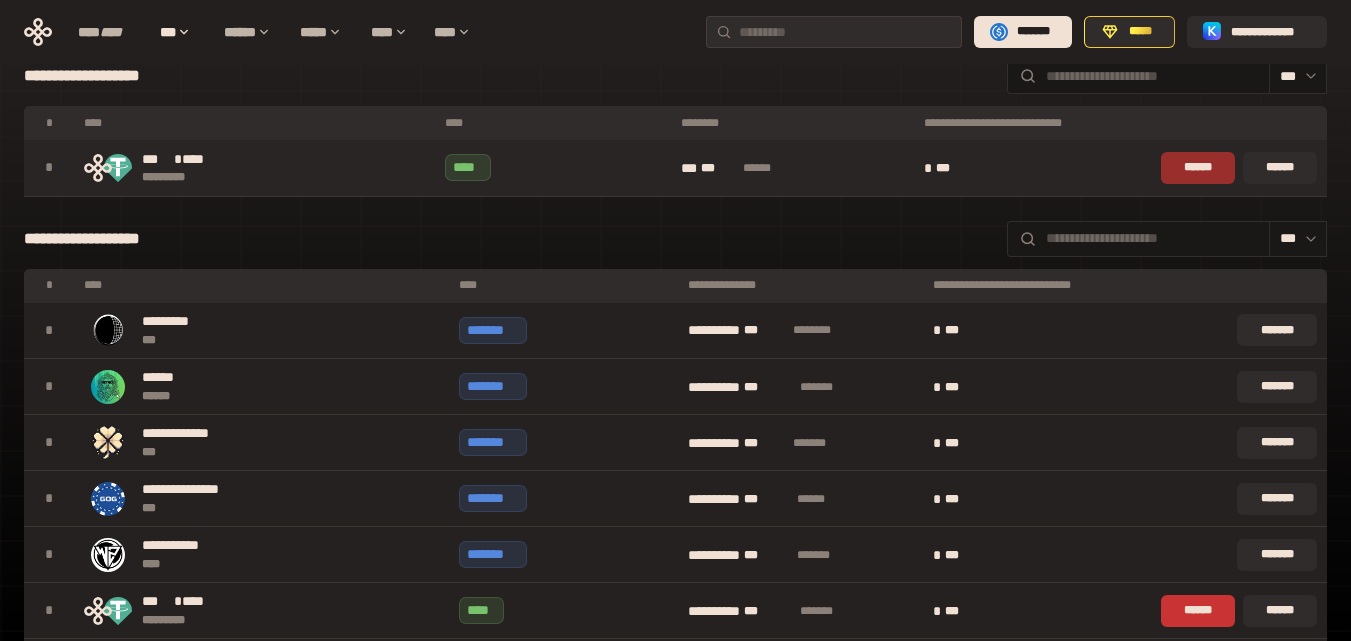 click on "******" at bounding box center [1198, 168] 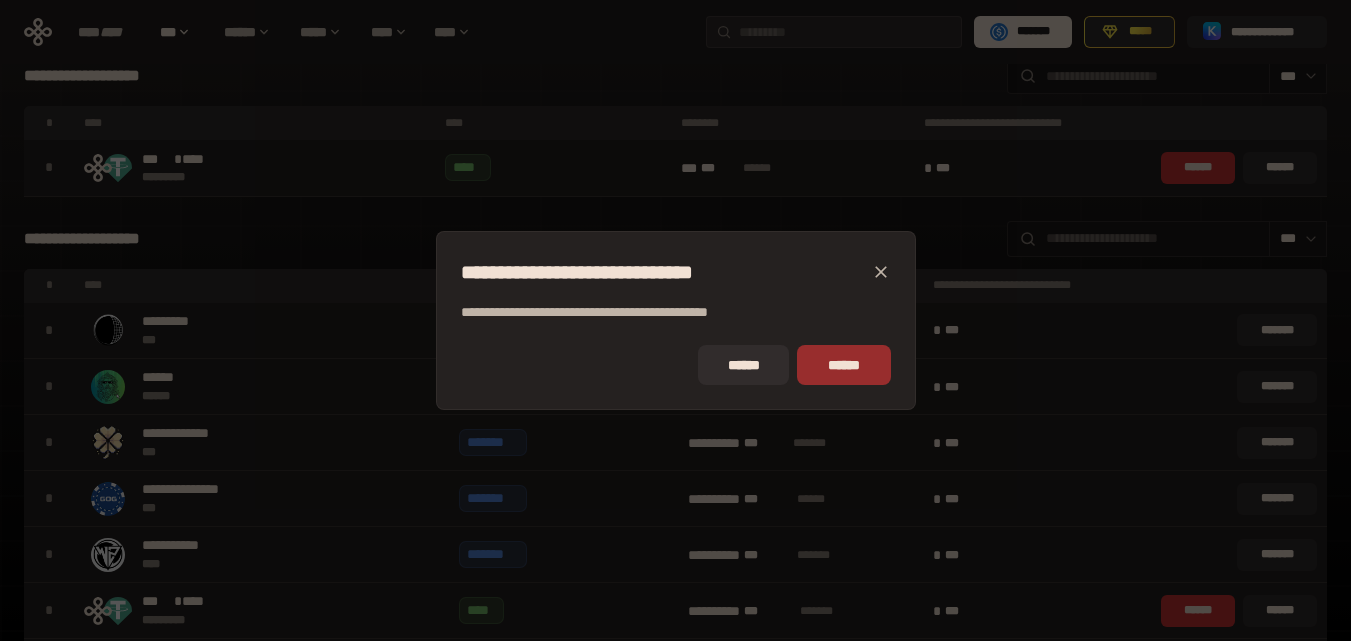 click on "******" at bounding box center (843, 365) 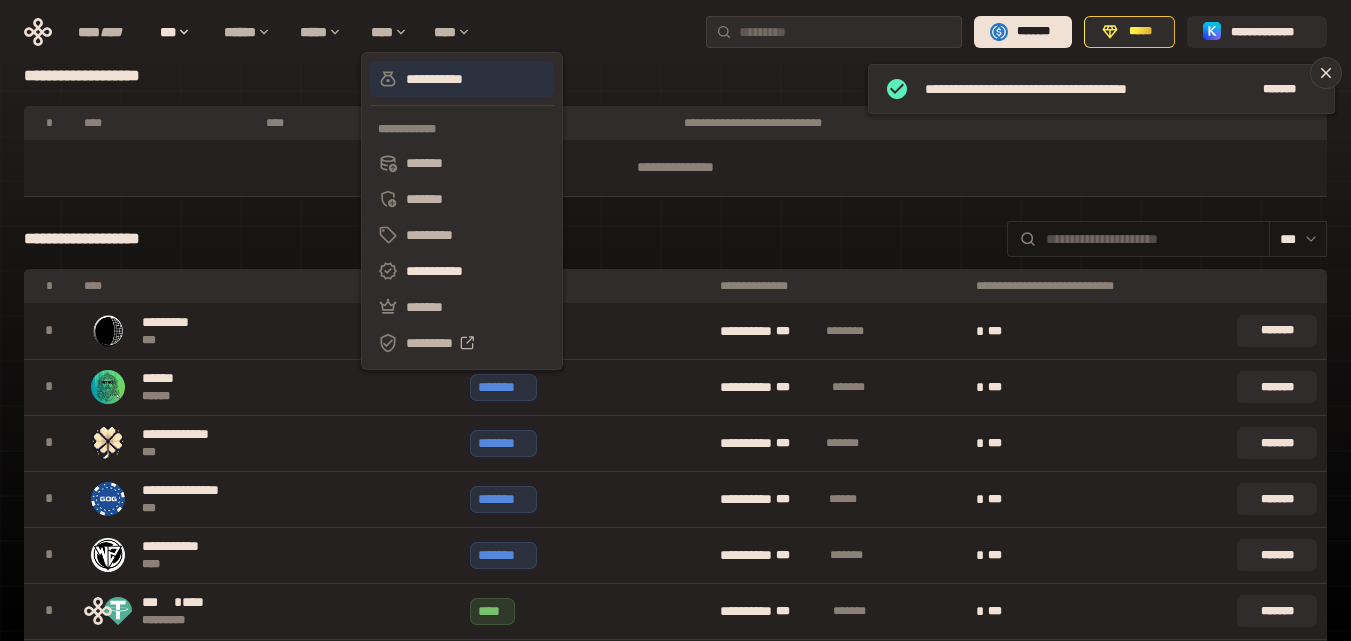 click on "**********" at bounding box center (462, 79) 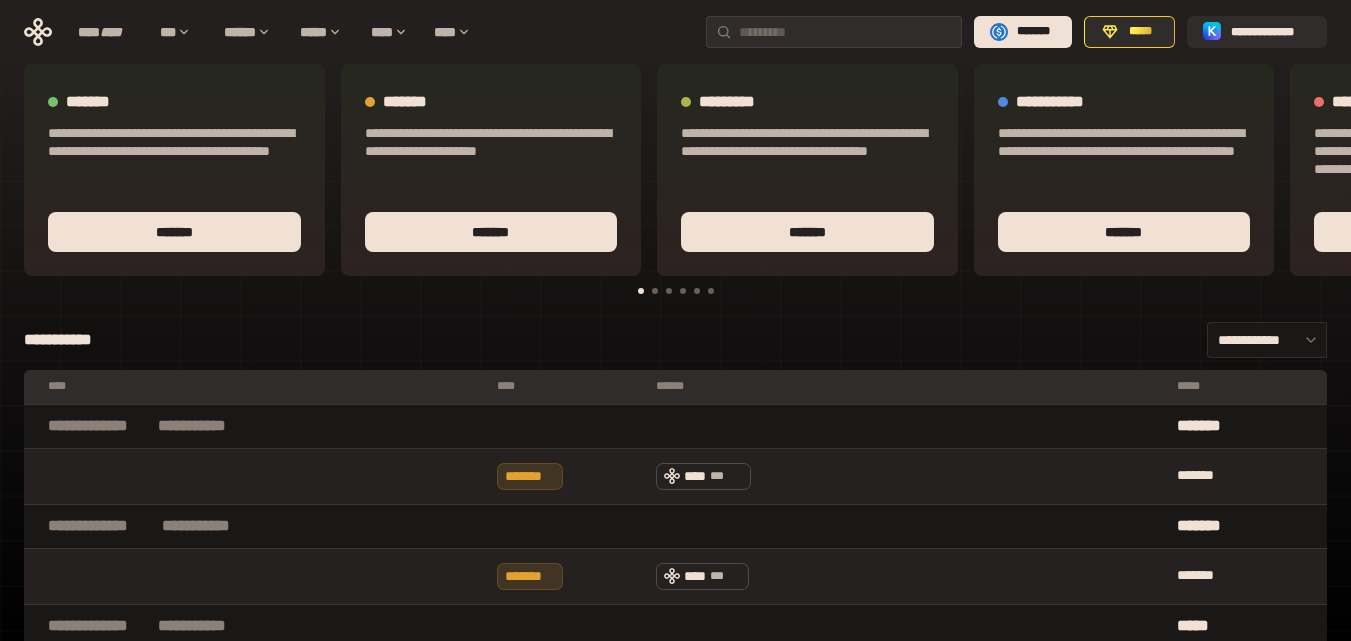 scroll, scrollTop: 0, scrollLeft: 0, axis: both 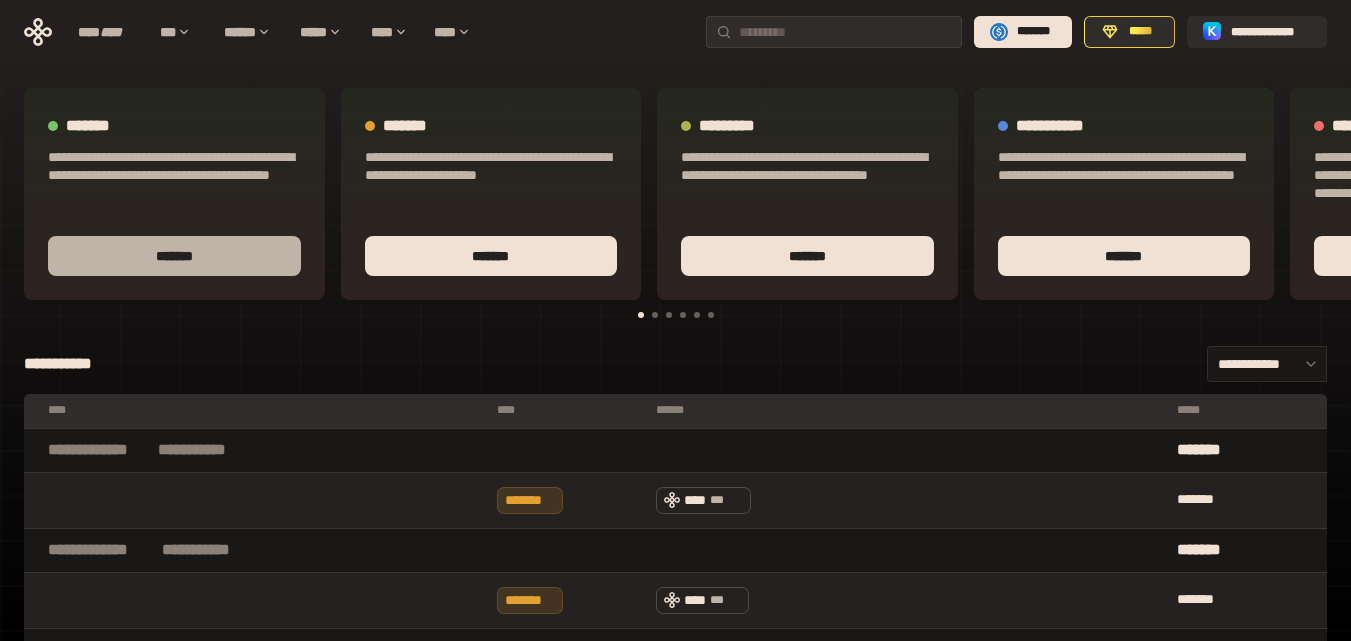 click on "*******" at bounding box center (174, 256) 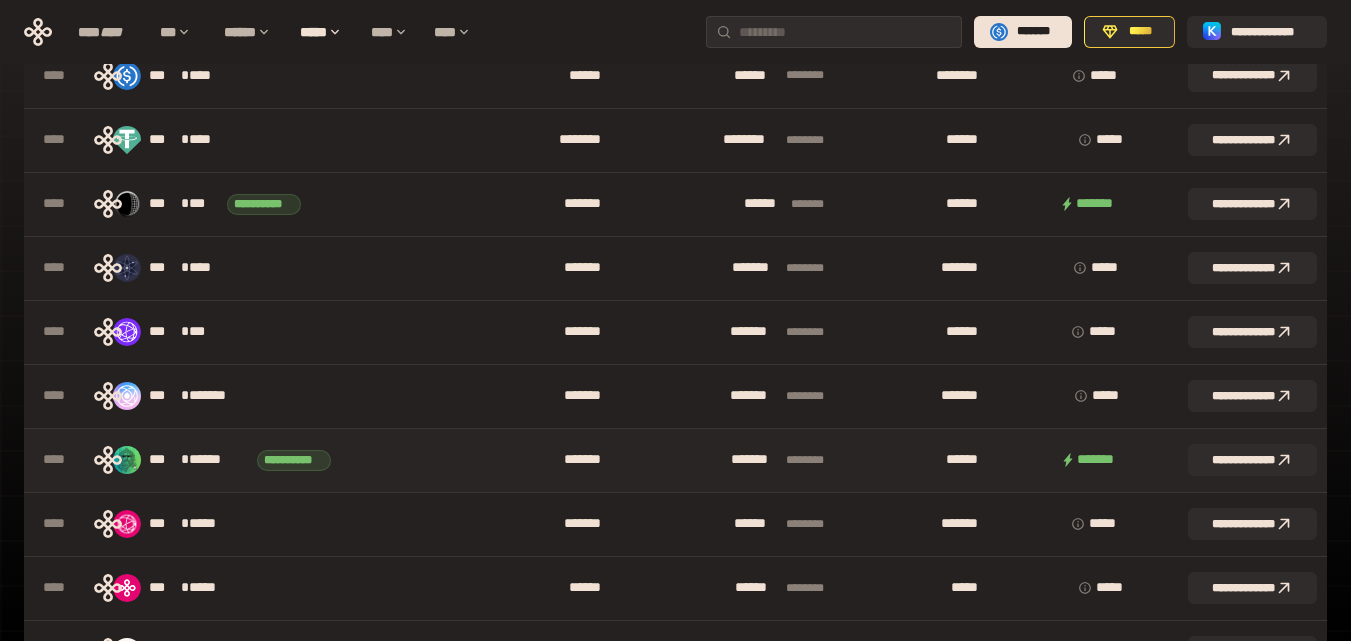 scroll, scrollTop: 200, scrollLeft: 0, axis: vertical 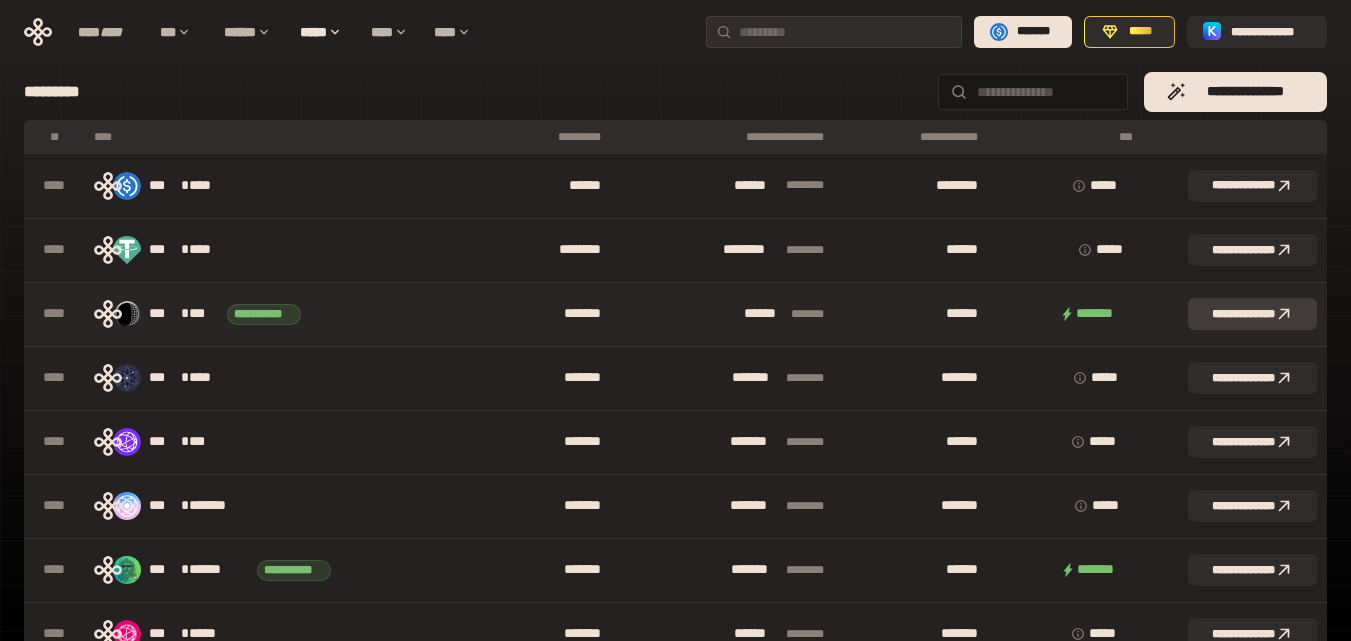 click on "**********" at bounding box center [1252, 314] 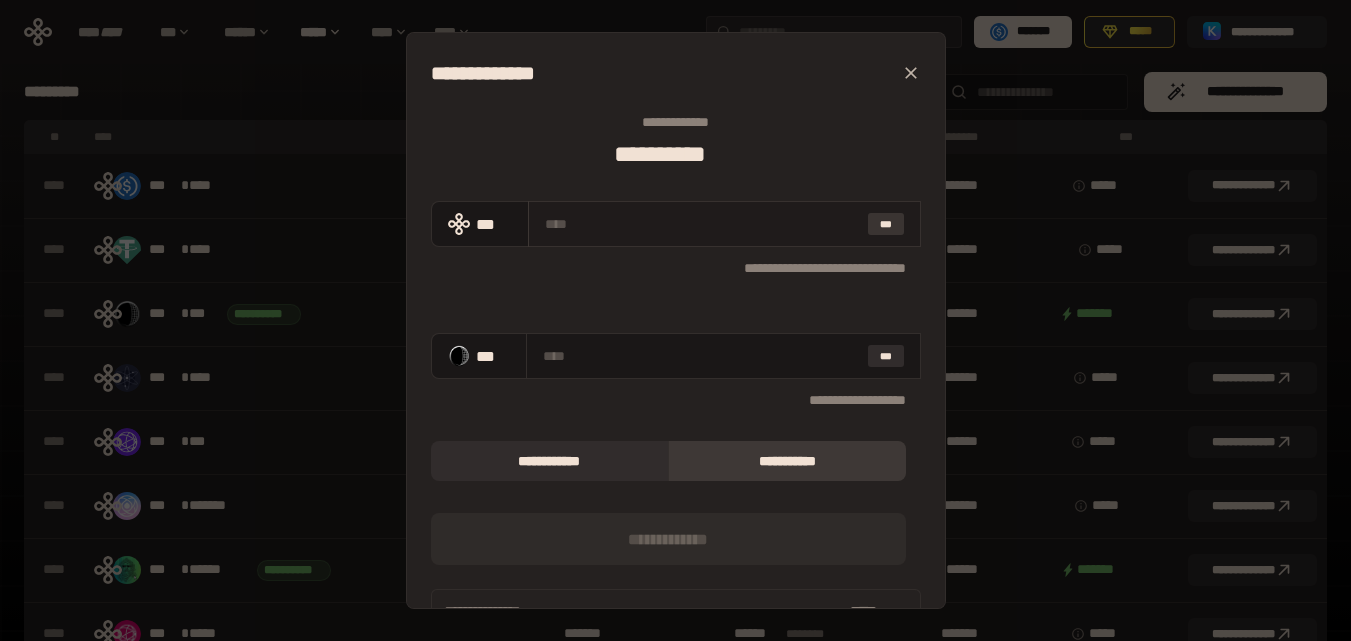 click on "***" at bounding box center (886, 224) 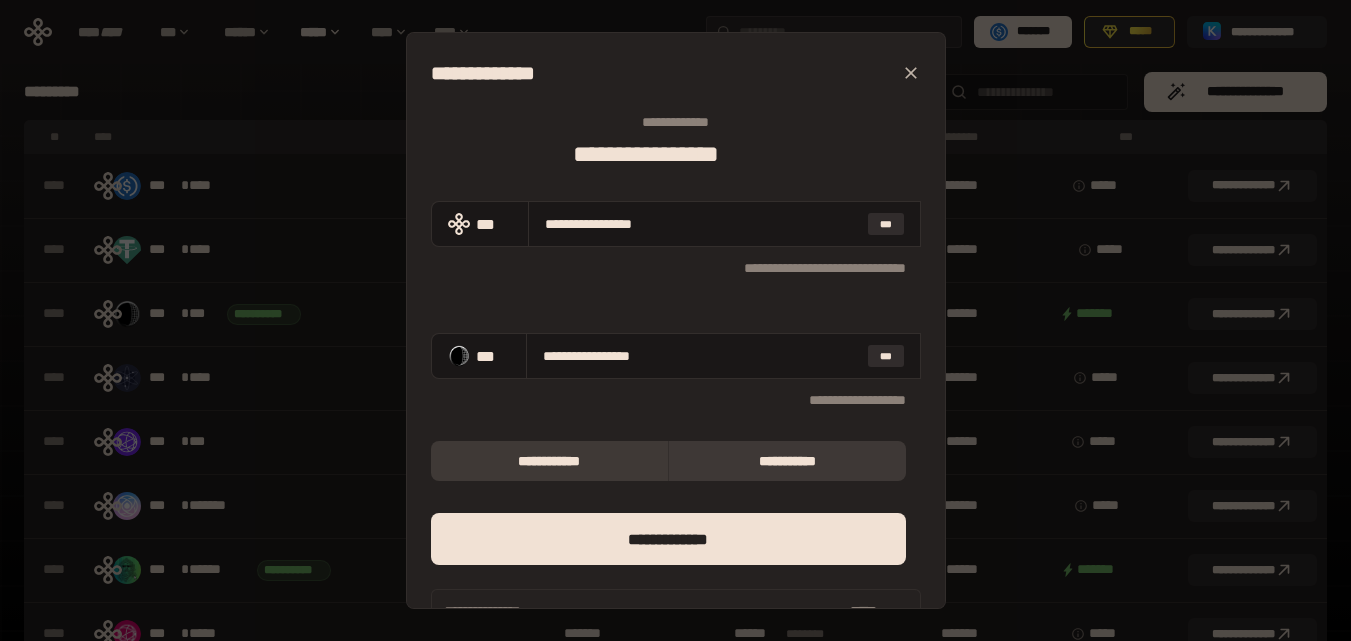 click on "**********" at bounding box center (549, 461) 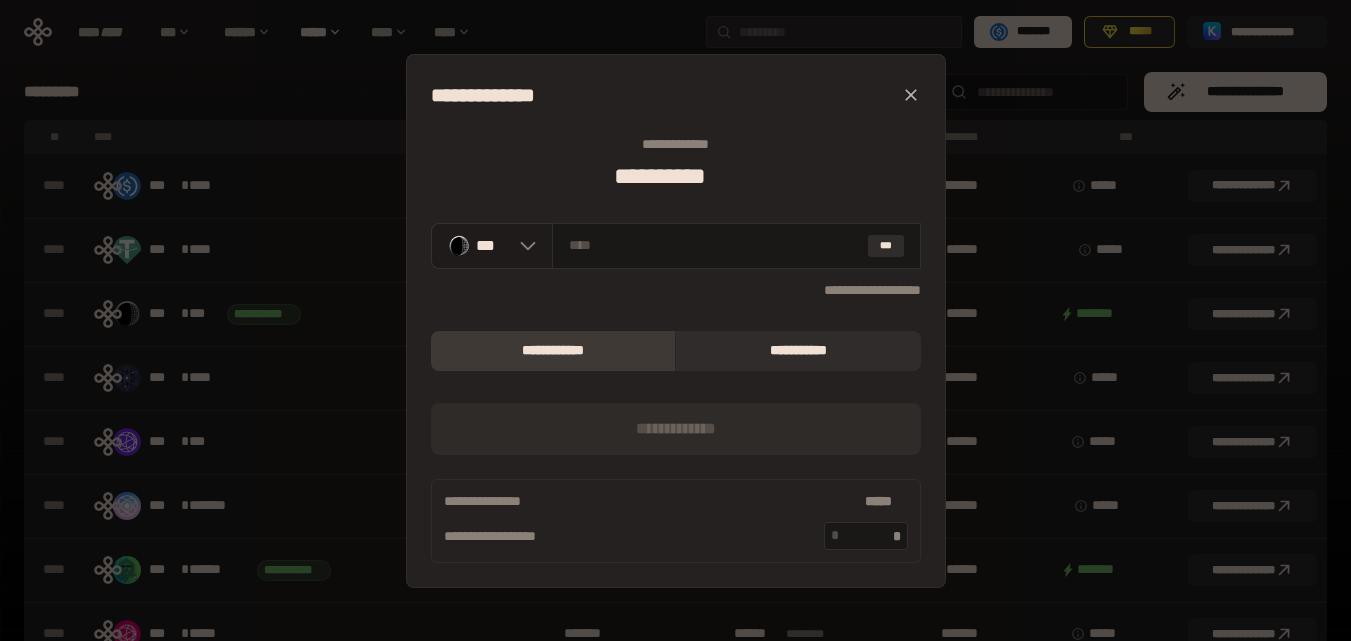 click 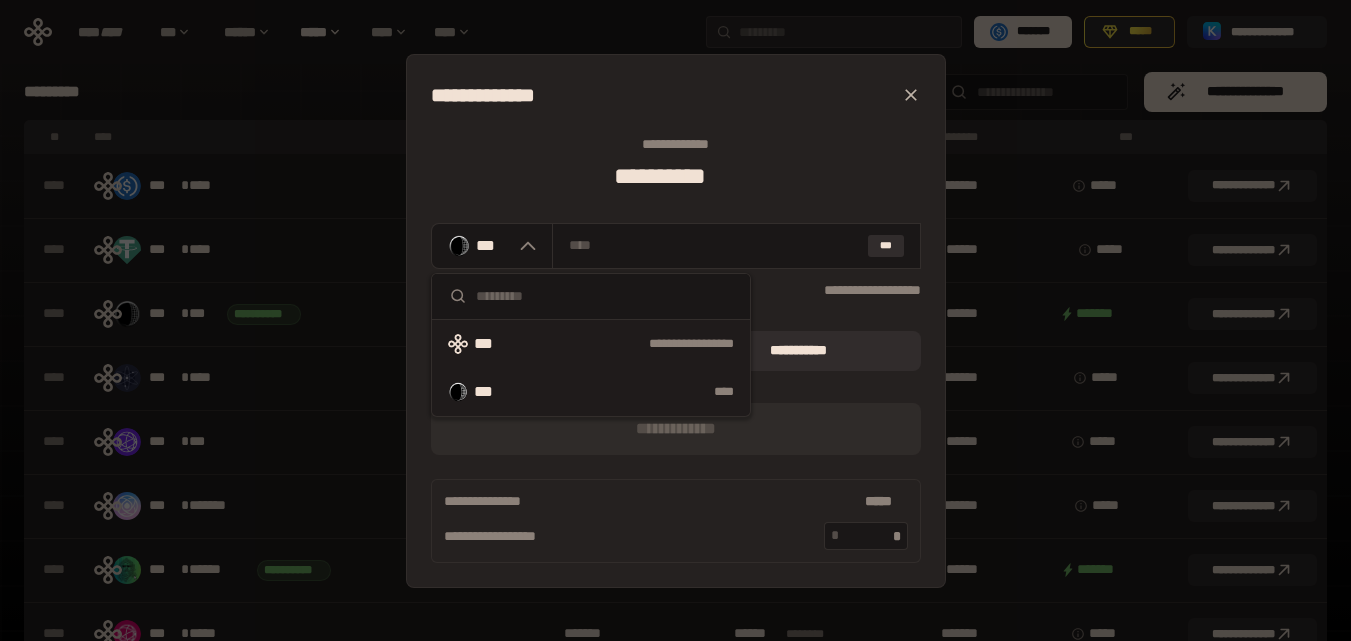 click on "***" at bounding box center [492, 344] 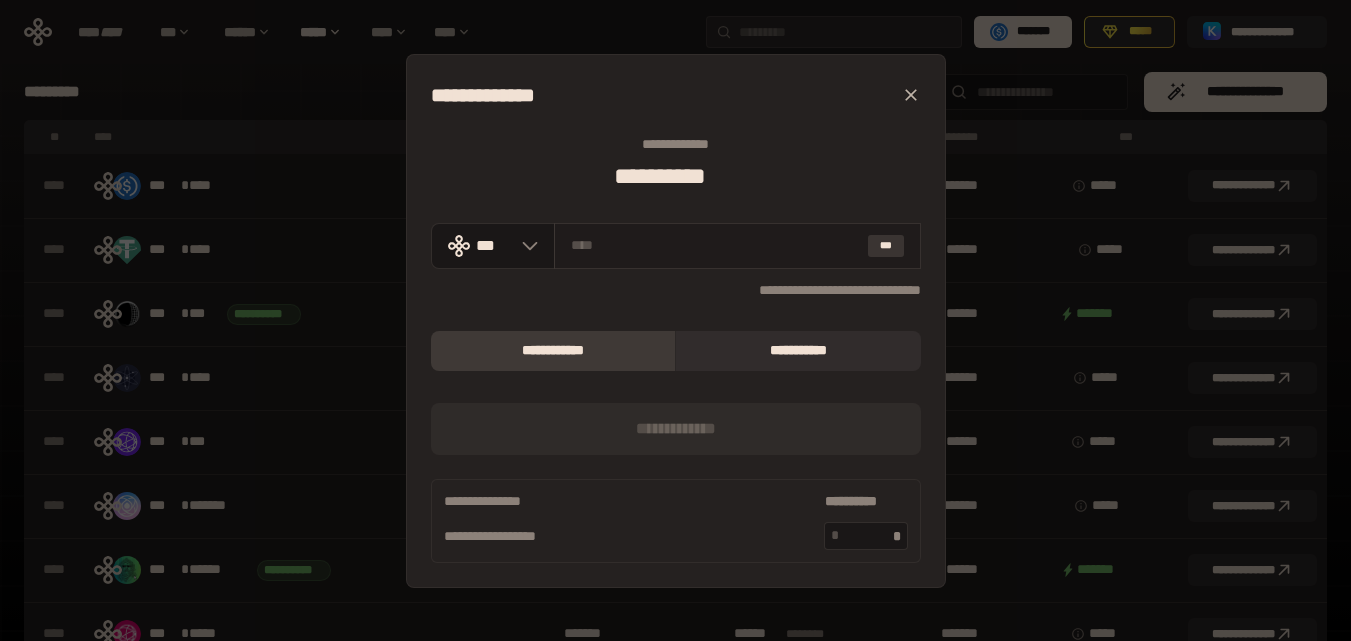 click on "***" at bounding box center [886, 246] 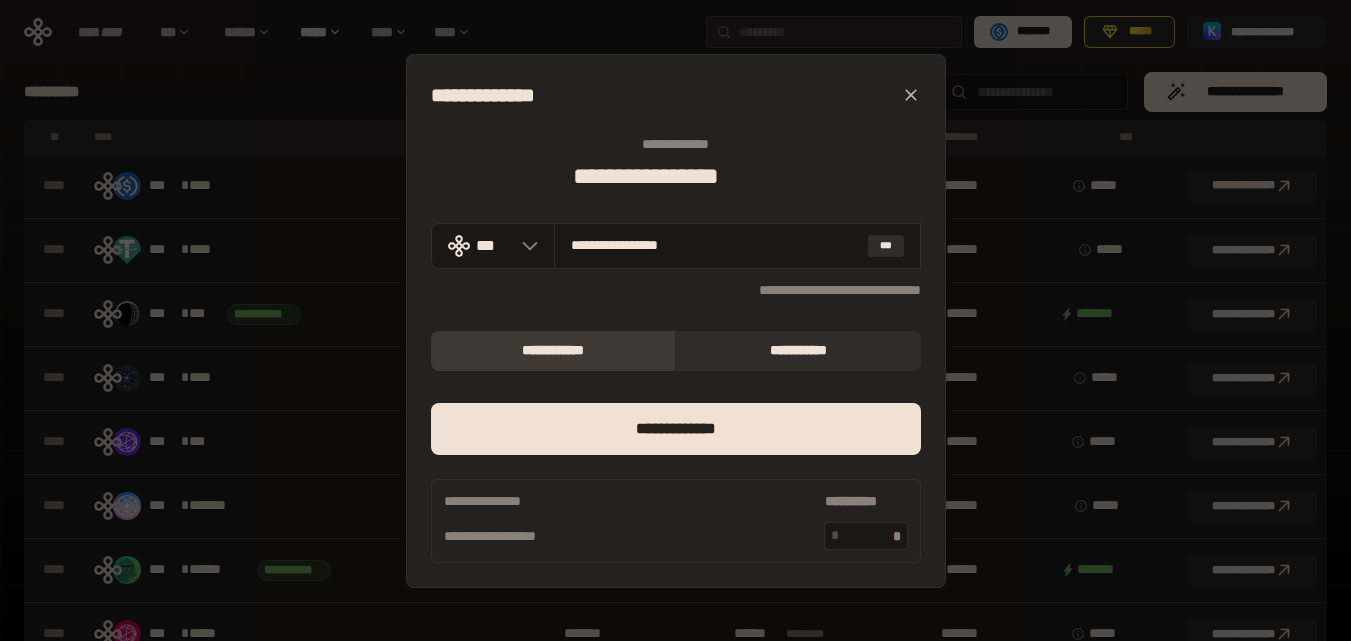 click 